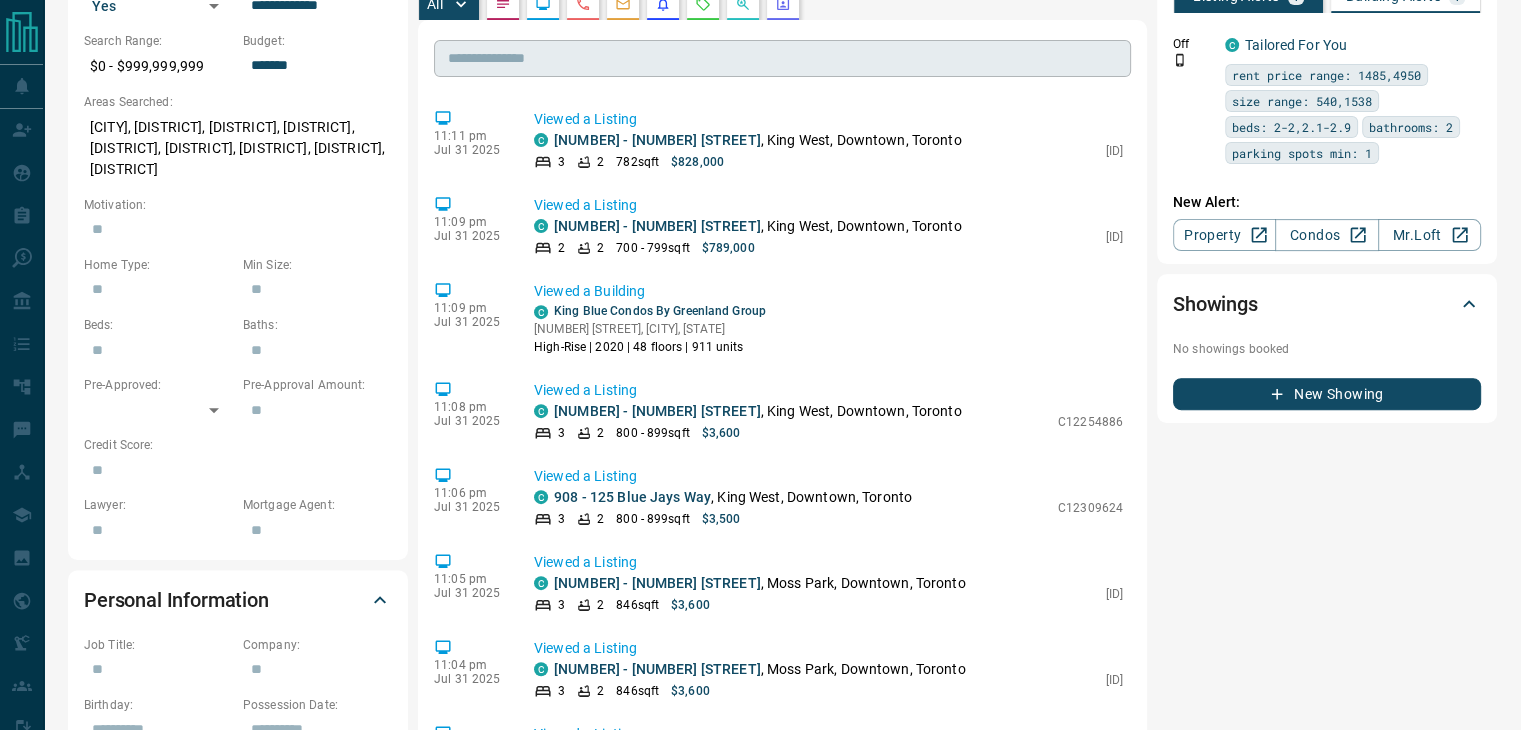 scroll, scrollTop: 800, scrollLeft: 0, axis: vertical 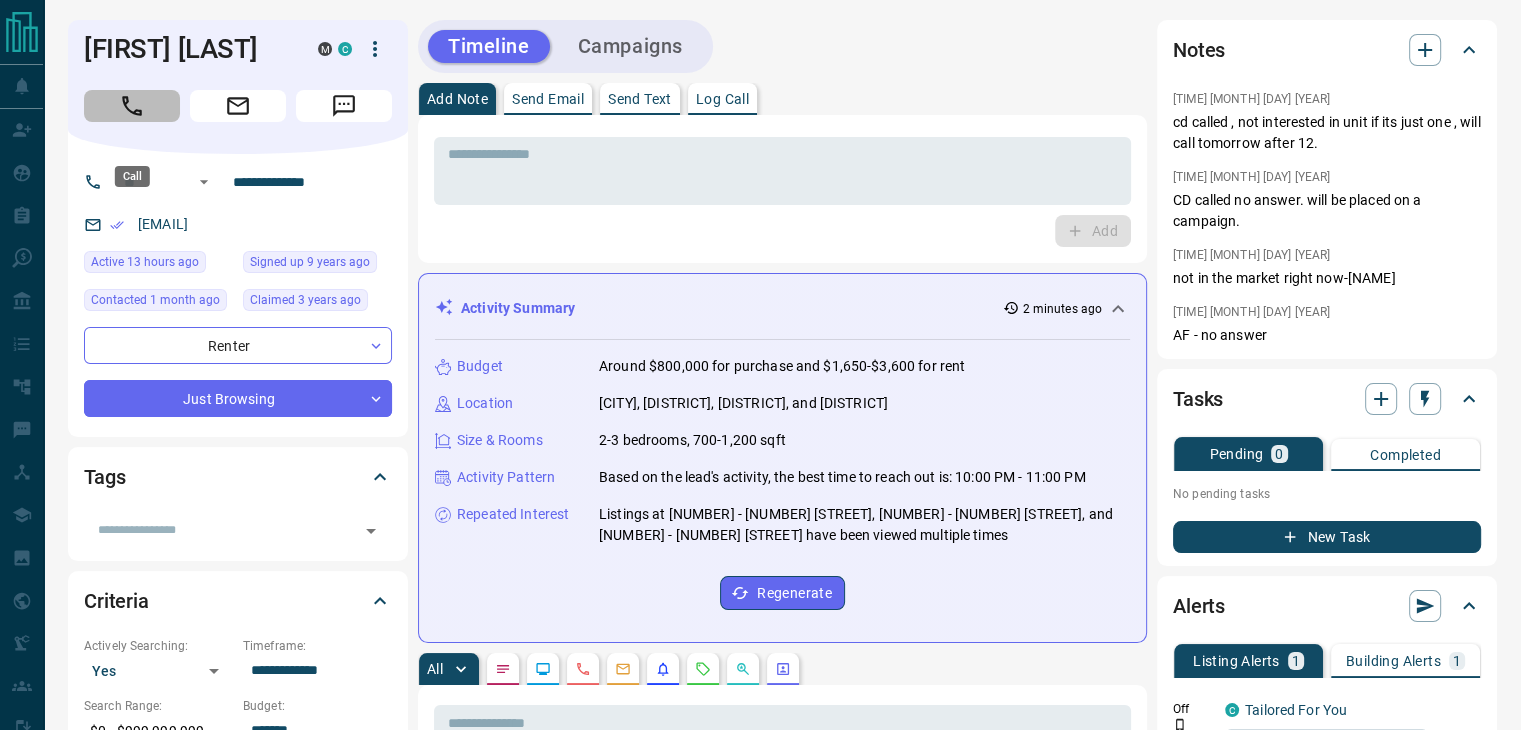 click at bounding box center (132, 106) 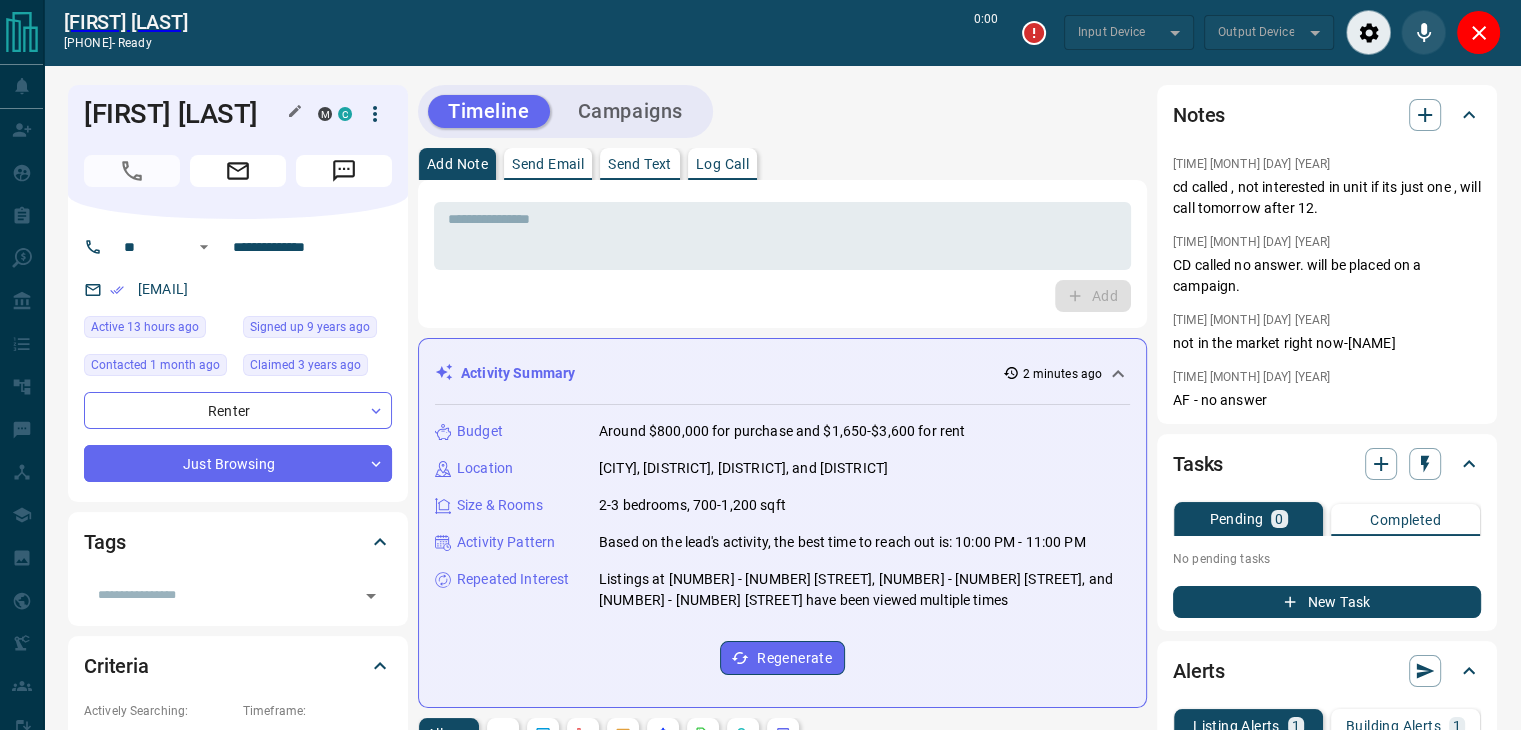 type on "*******" 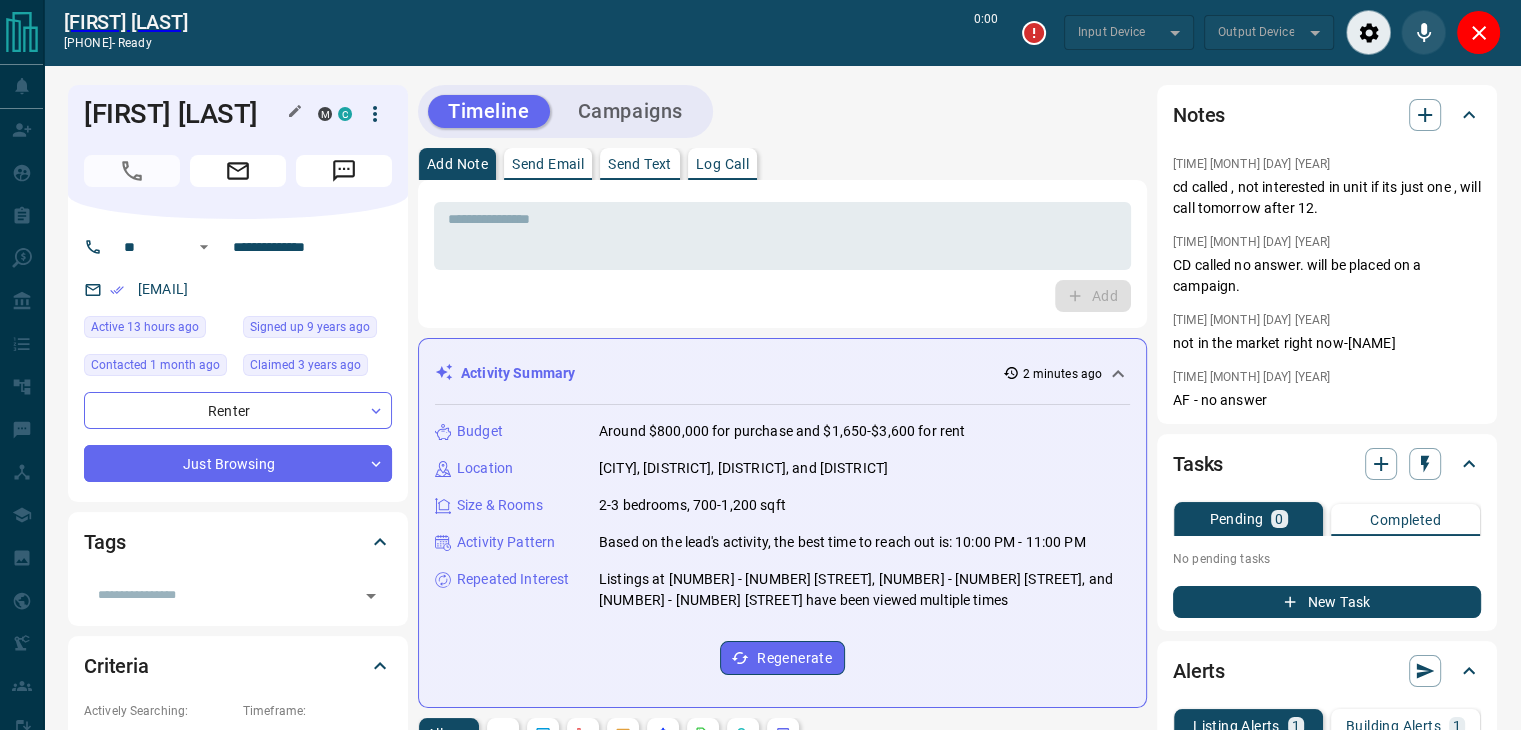 type on "*******" 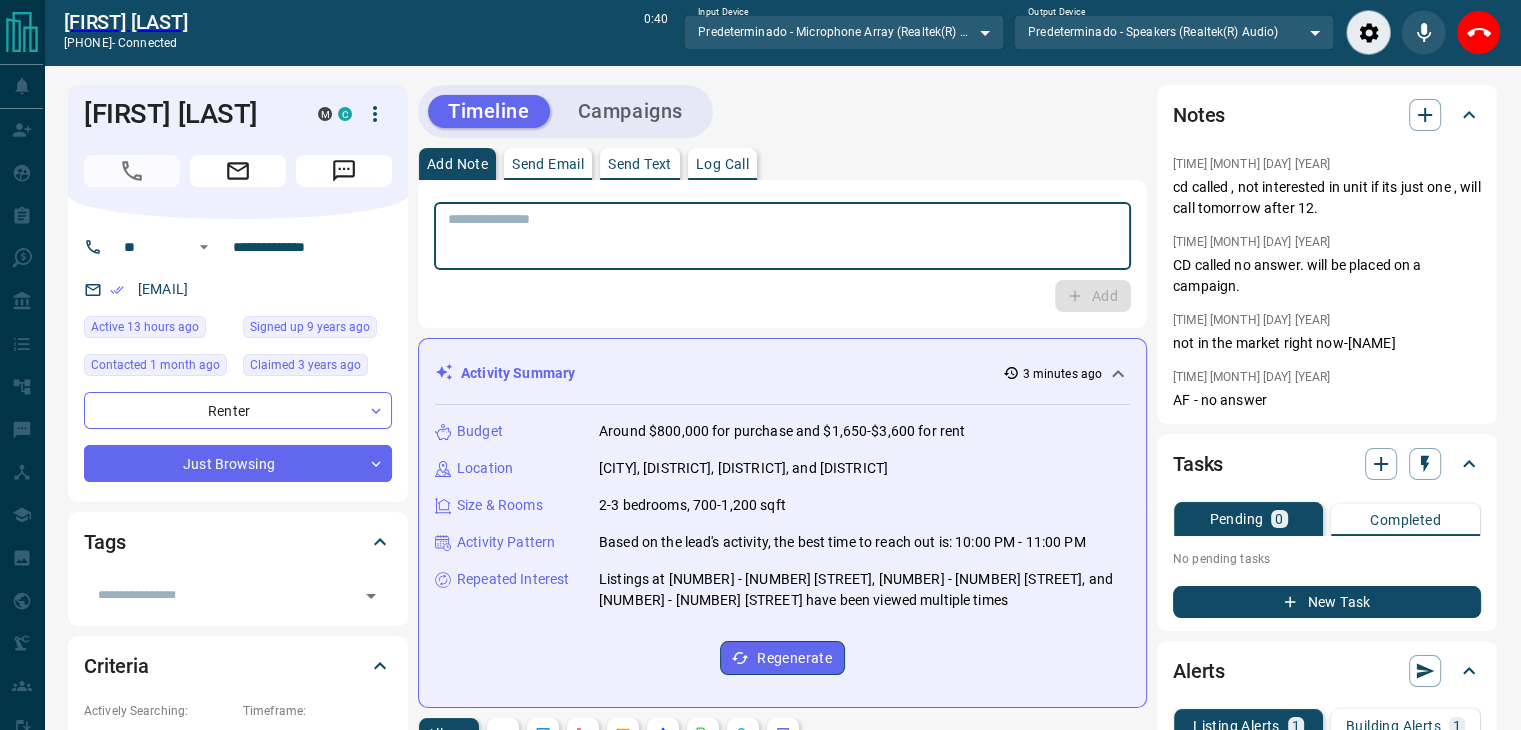 click at bounding box center [782, 236] 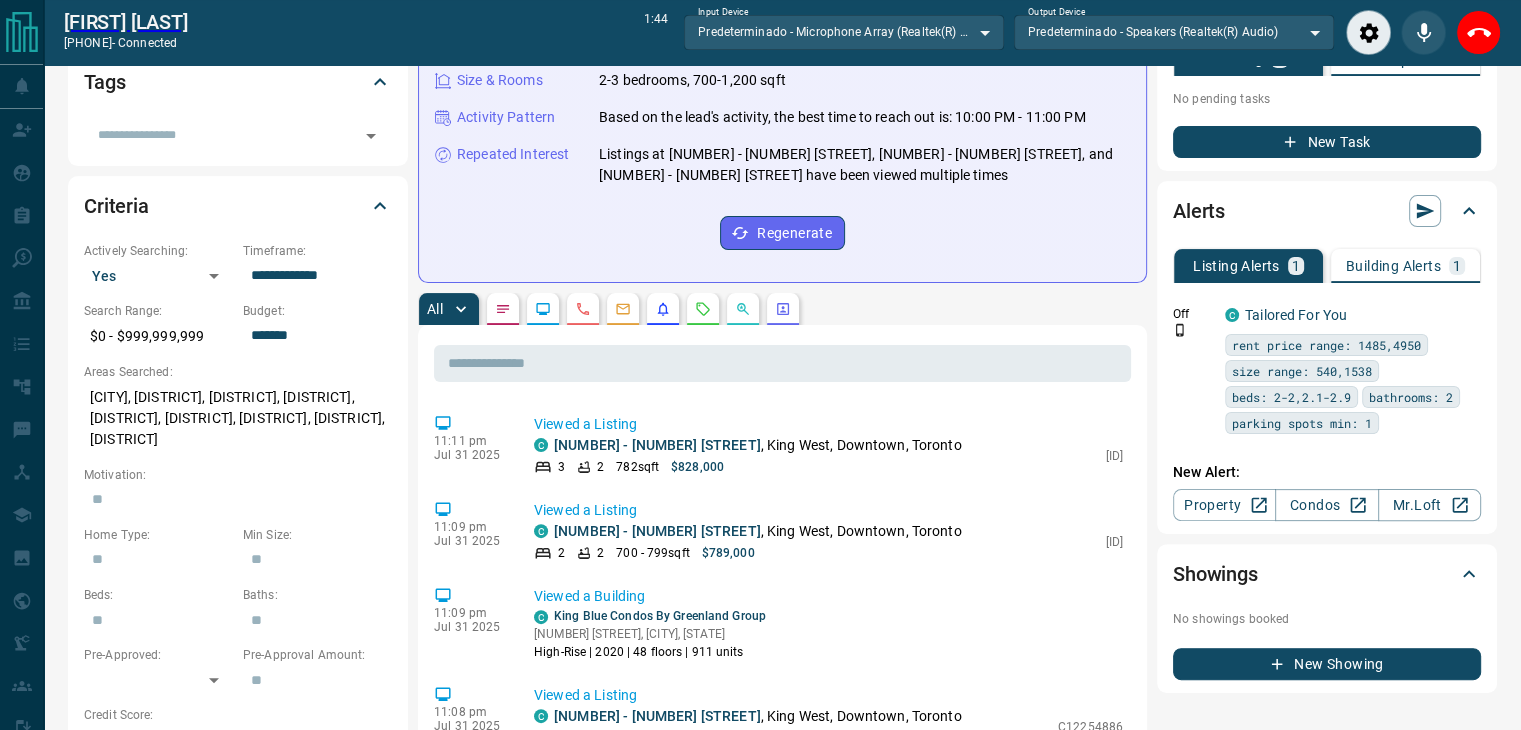 scroll, scrollTop: 500, scrollLeft: 0, axis: vertical 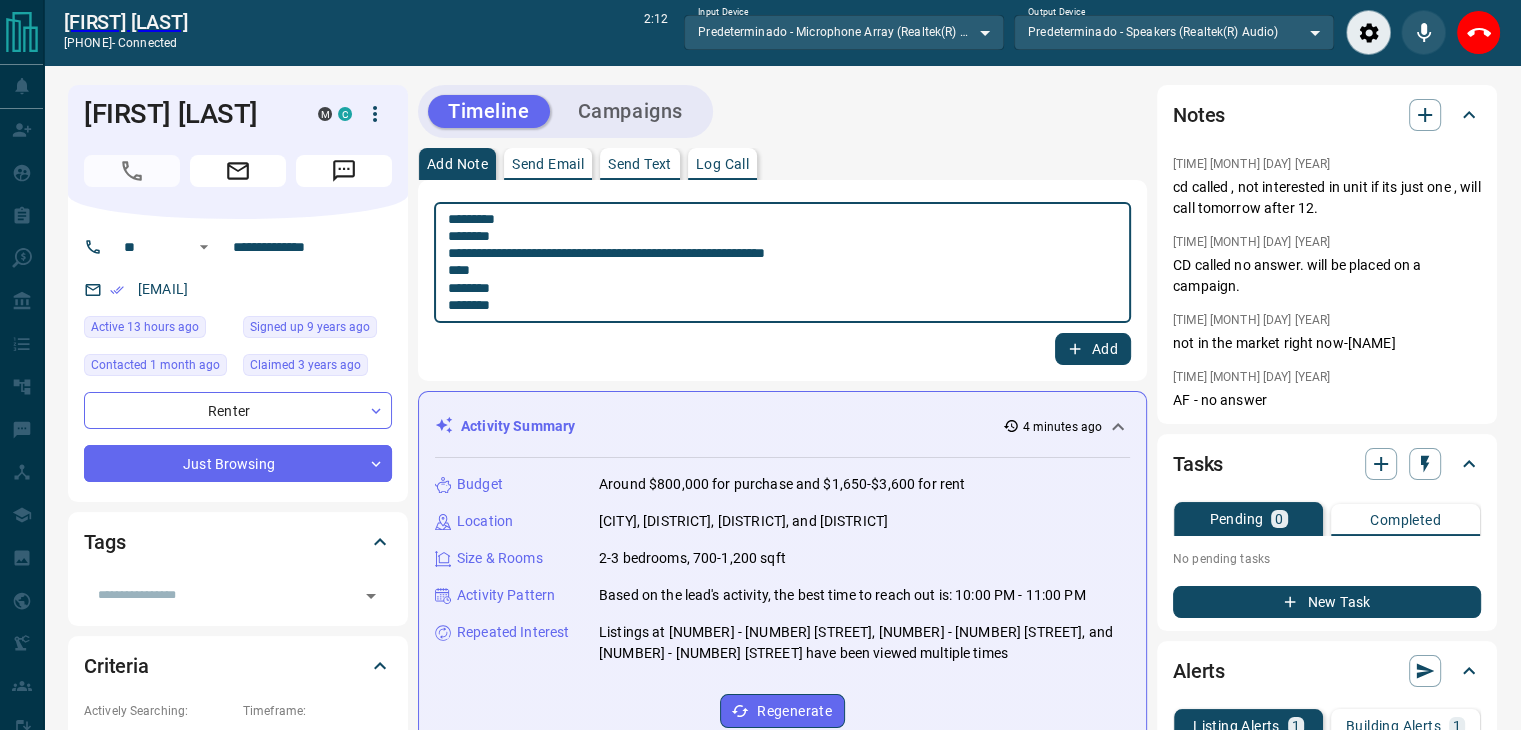 click on "**********" at bounding box center (782, 262) 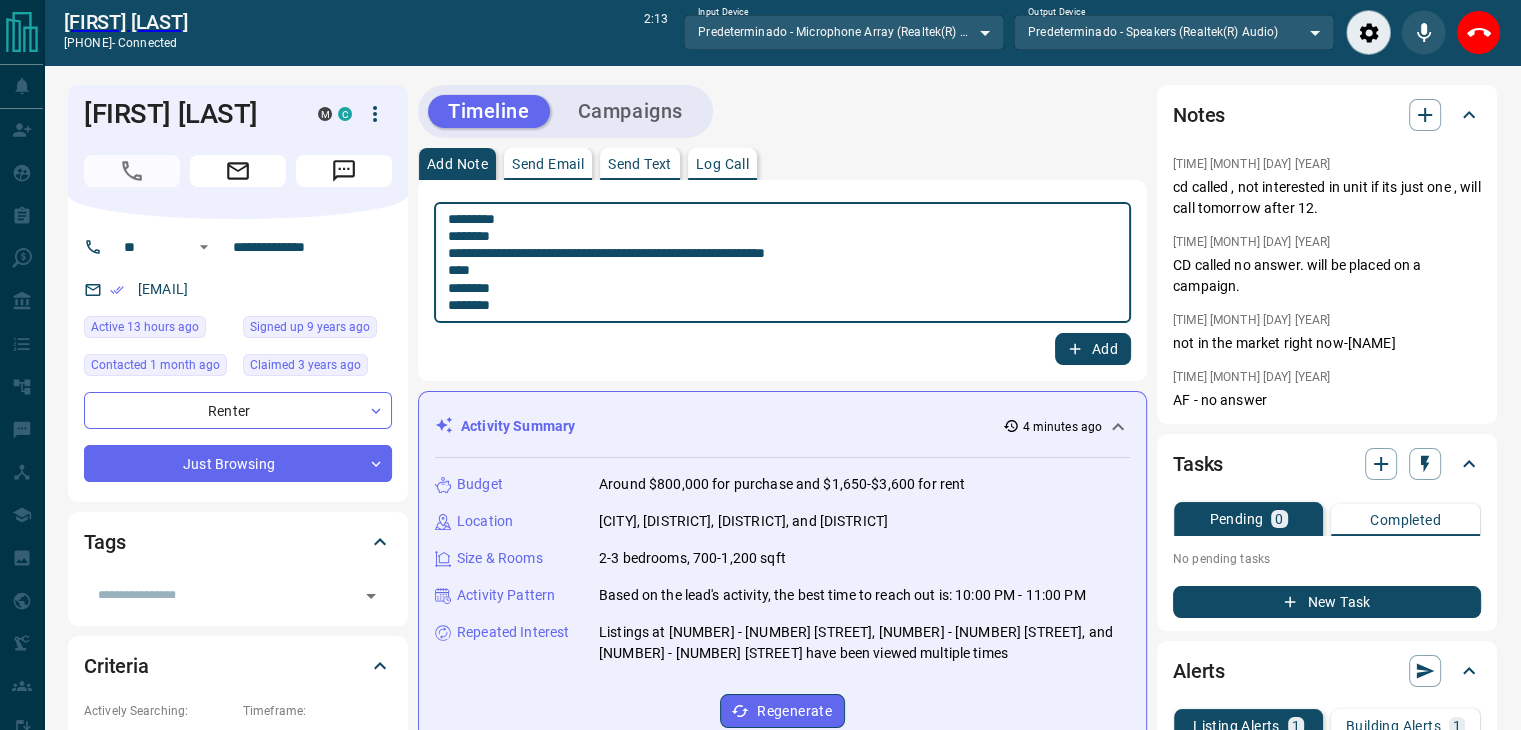 click on "**********" at bounding box center (782, 263) 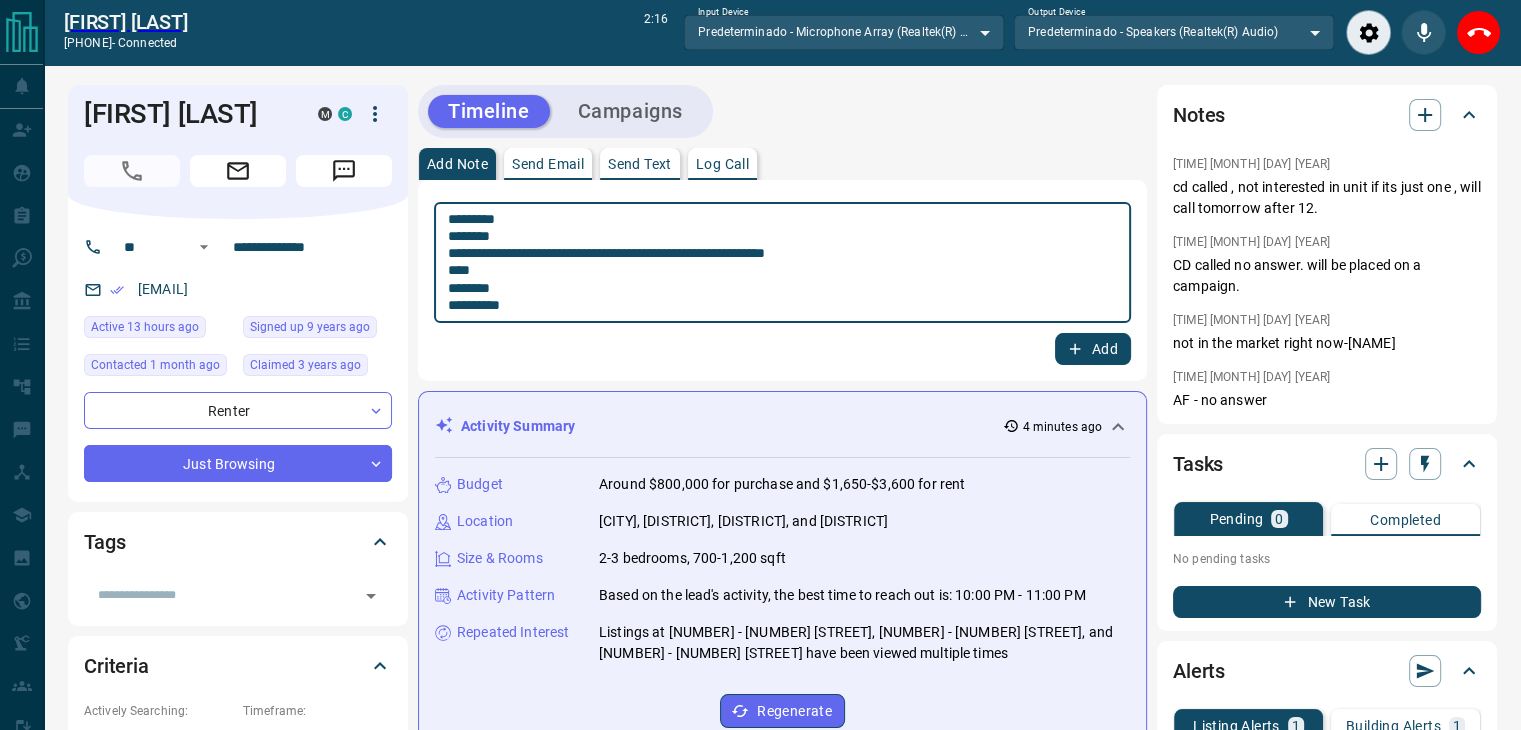 click on "**********" at bounding box center (782, 263) 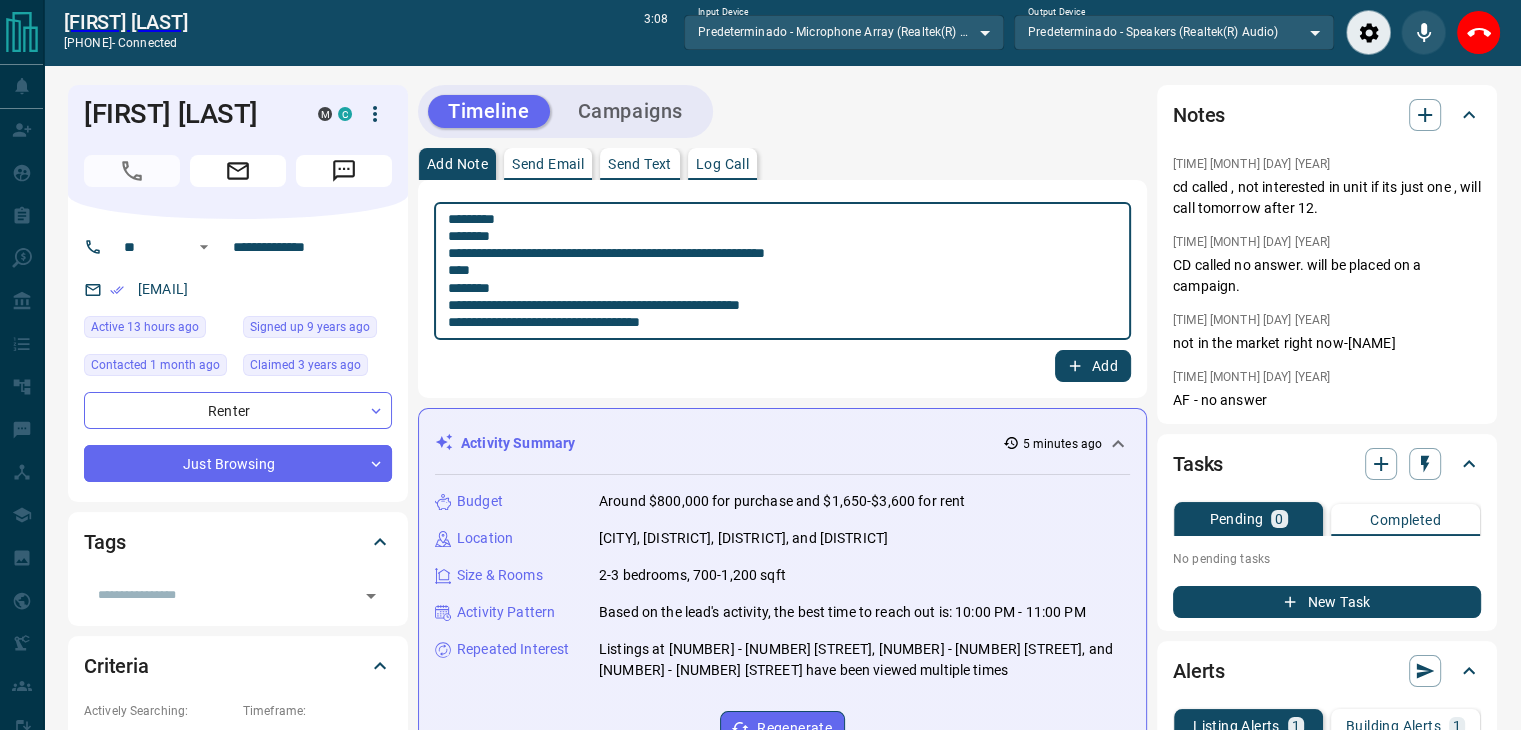 drag, startPoint x: 575, startPoint y: 329, endPoint x: 596, endPoint y: 325, distance: 21.377558 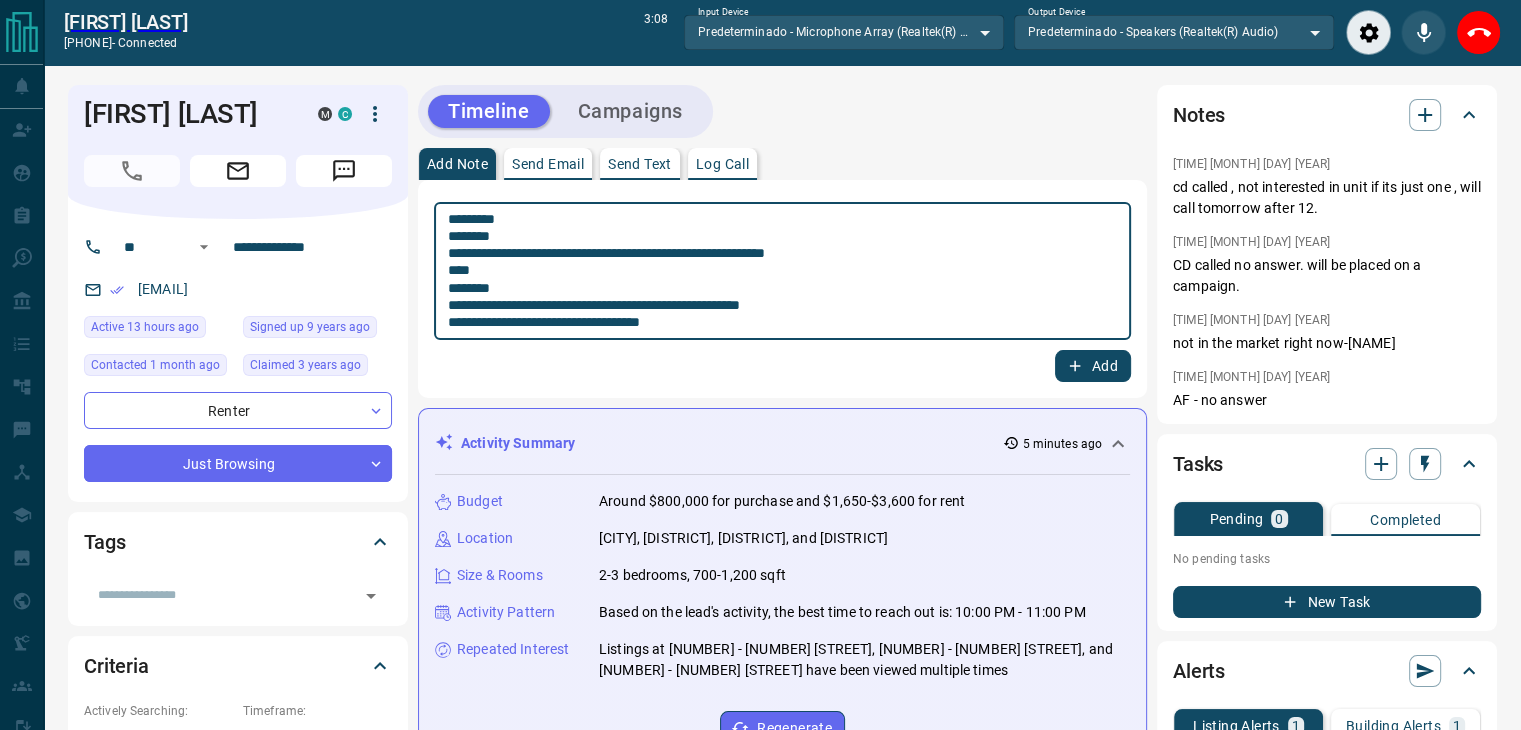 click on "**********" at bounding box center [782, 271] 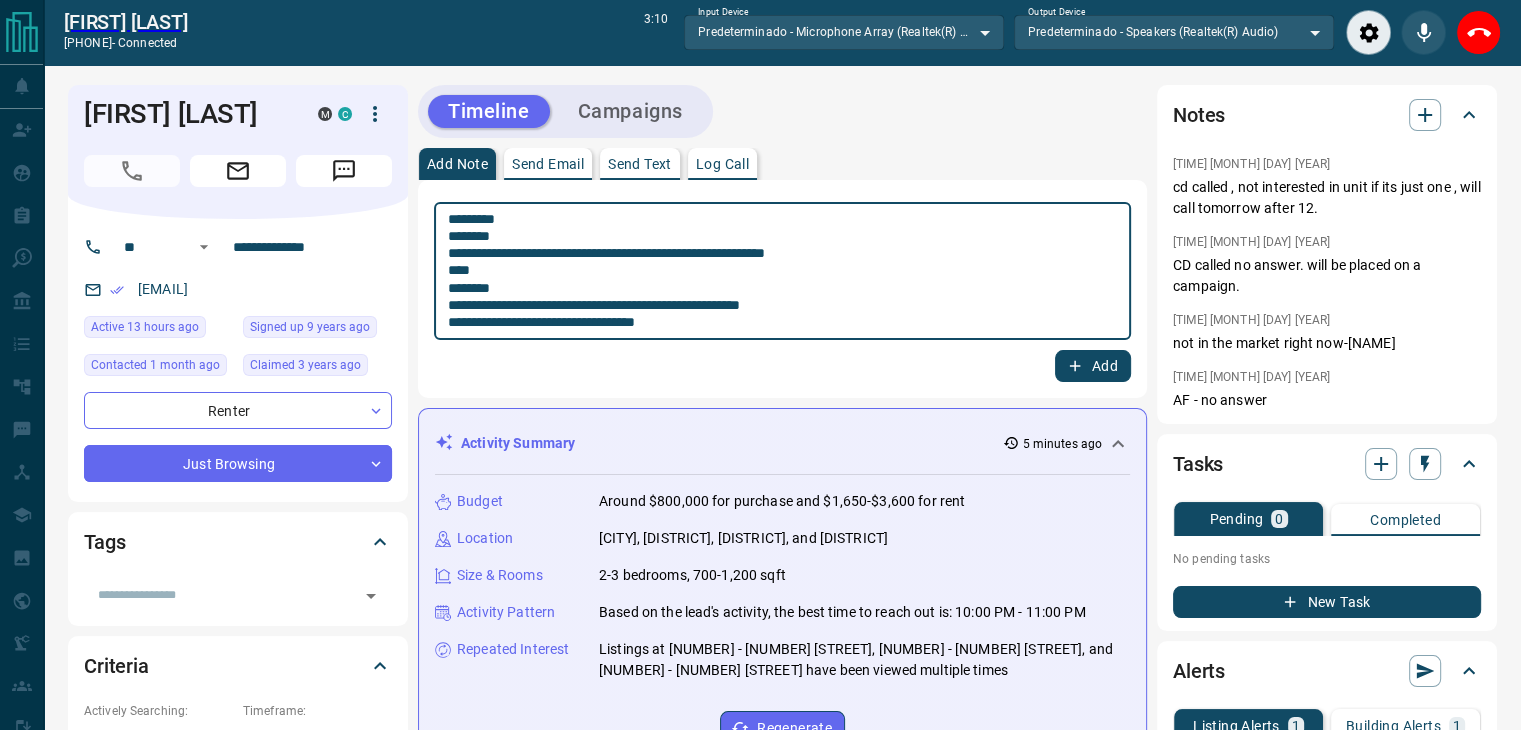 click on "**********" at bounding box center (782, 271) 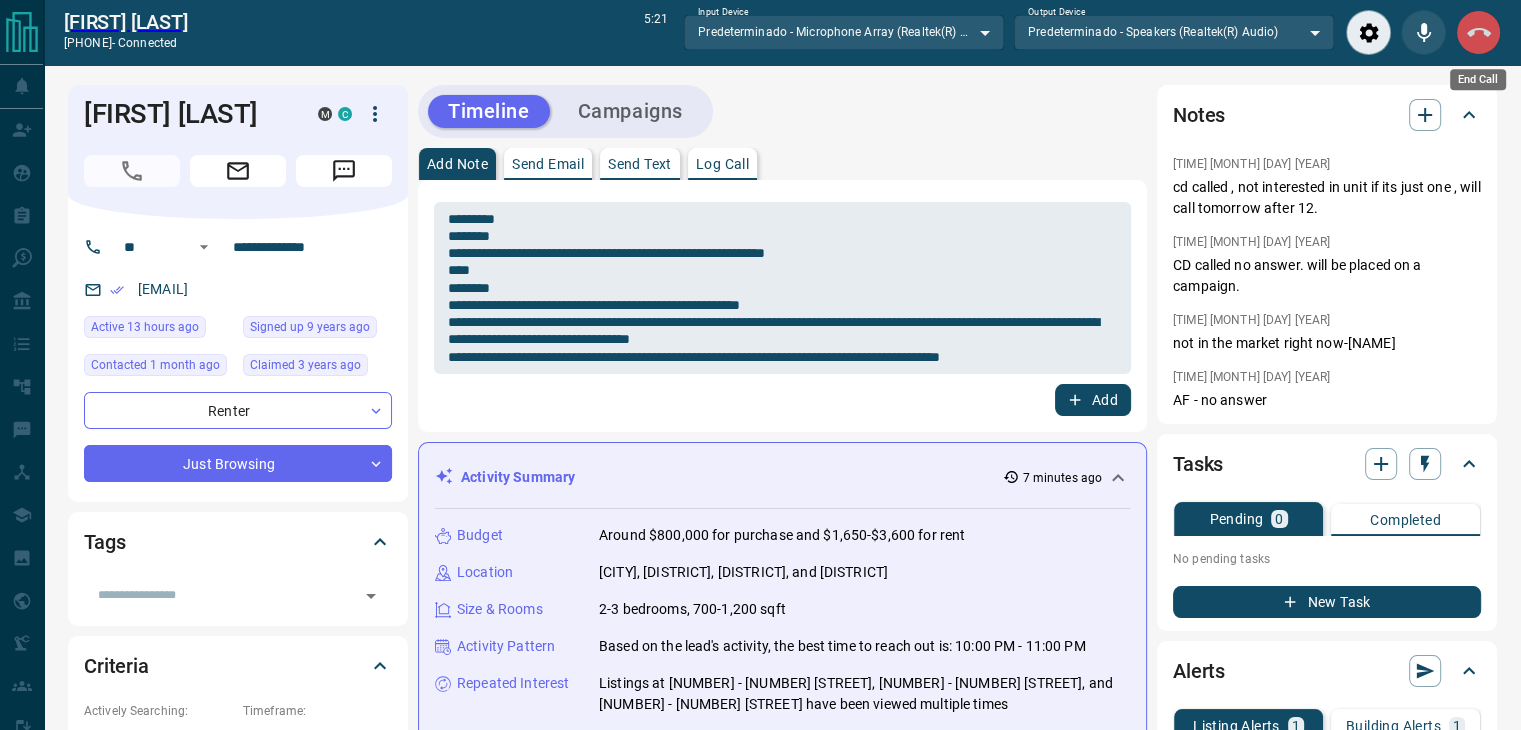 click 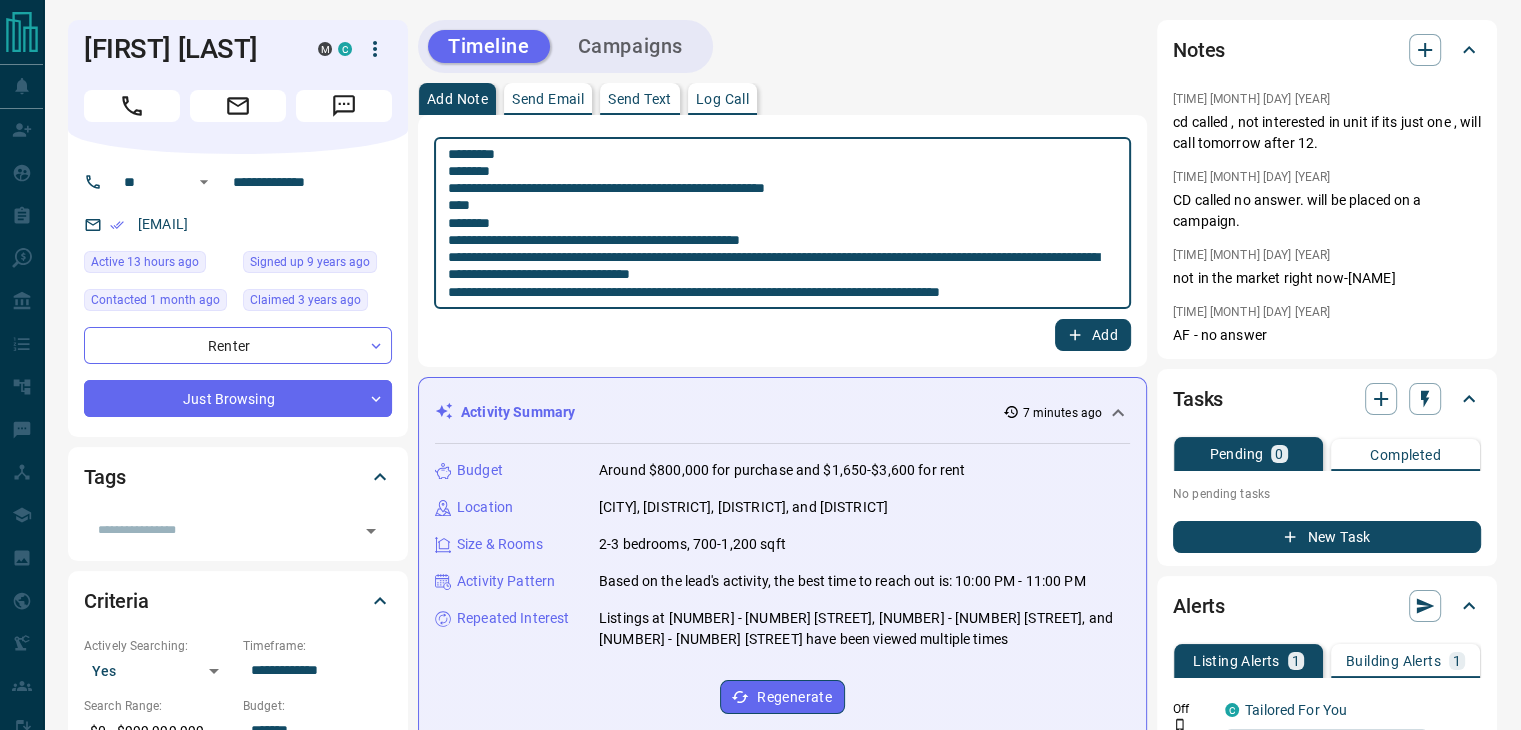 click on "**********" at bounding box center [782, 223] 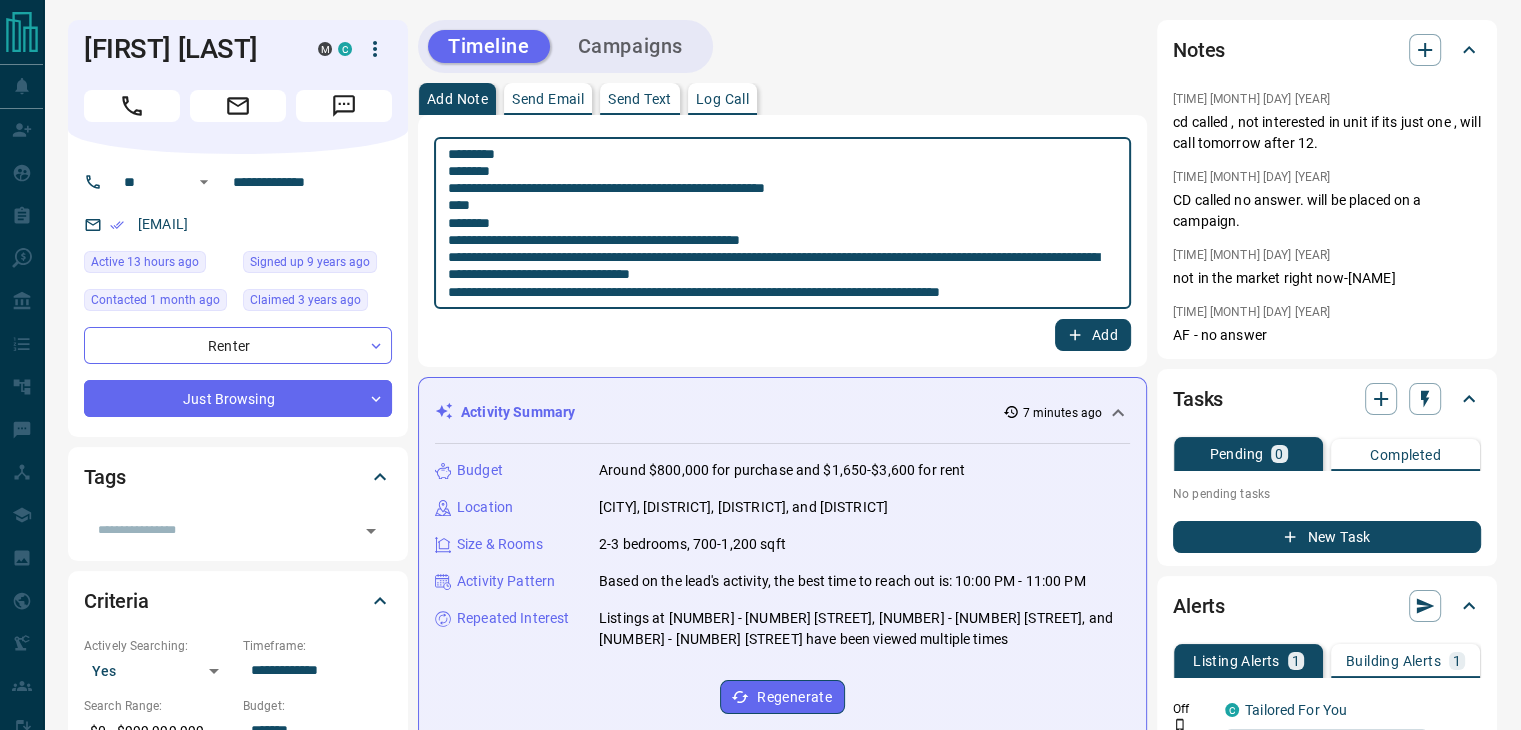 click on "**********" at bounding box center (782, 223) 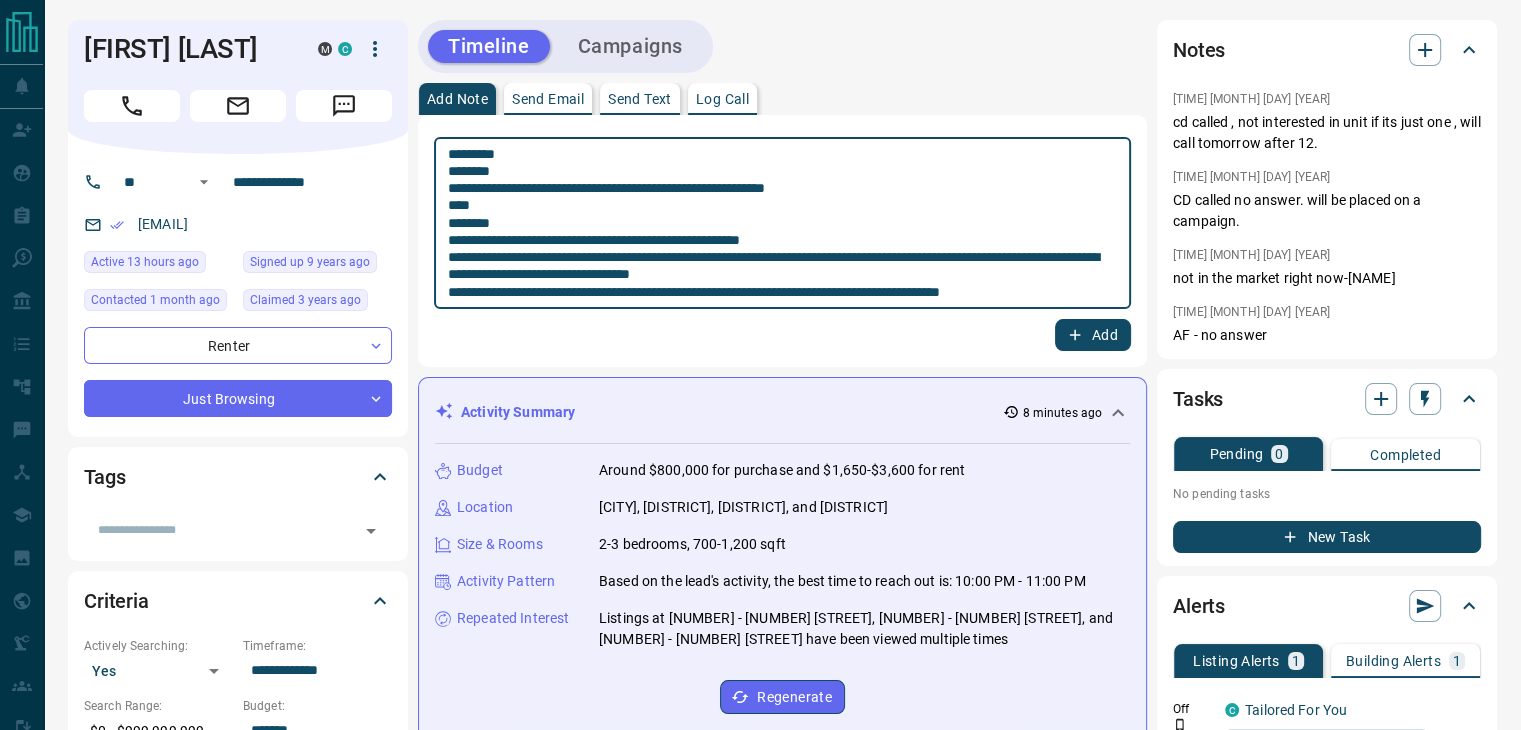 drag, startPoint x: 819, startPoint y: 241, endPoint x: 439, endPoint y: 241, distance: 380 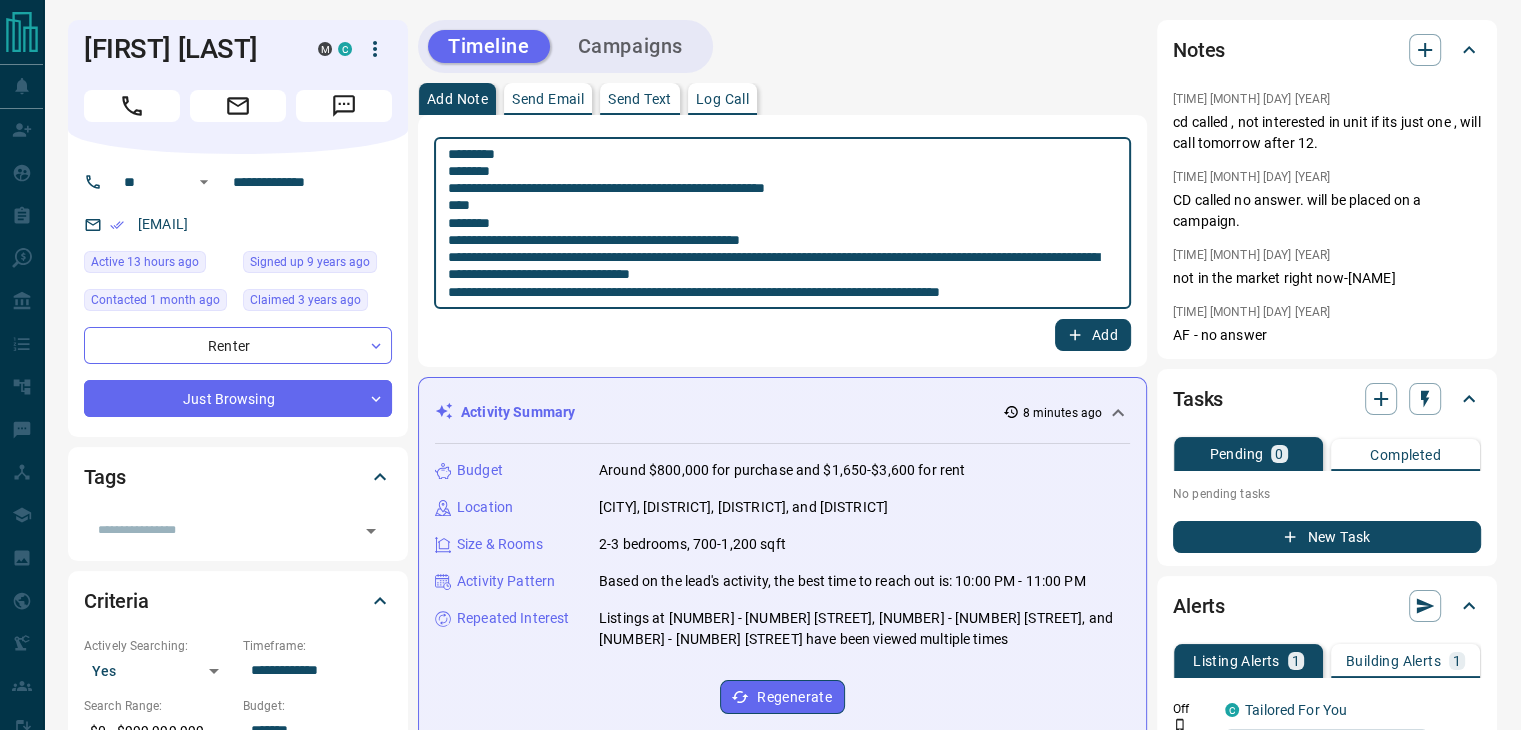 click on "**********" at bounding box center (782, 223) 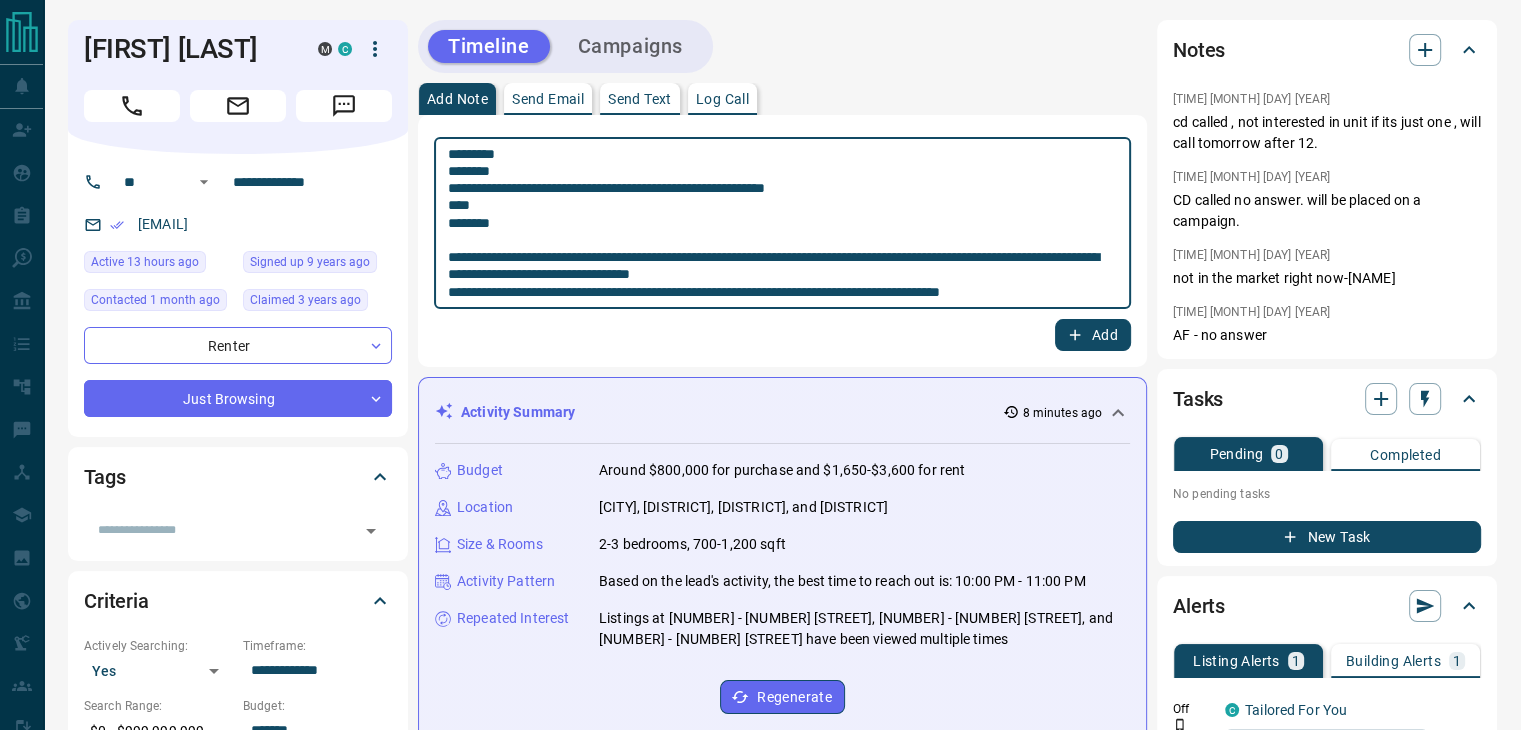 click on "**********" at bounding box center (782, 223) 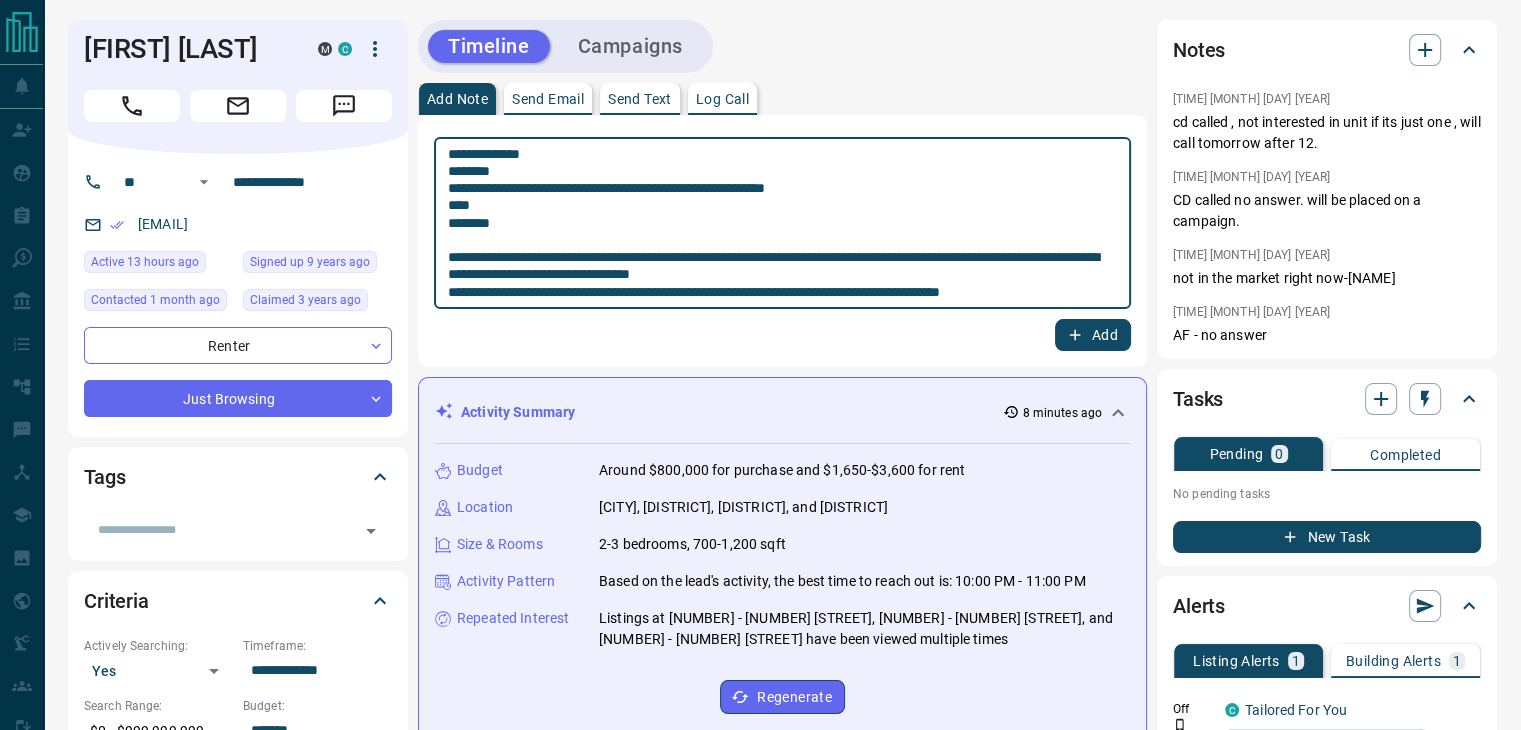 paste on "**********" 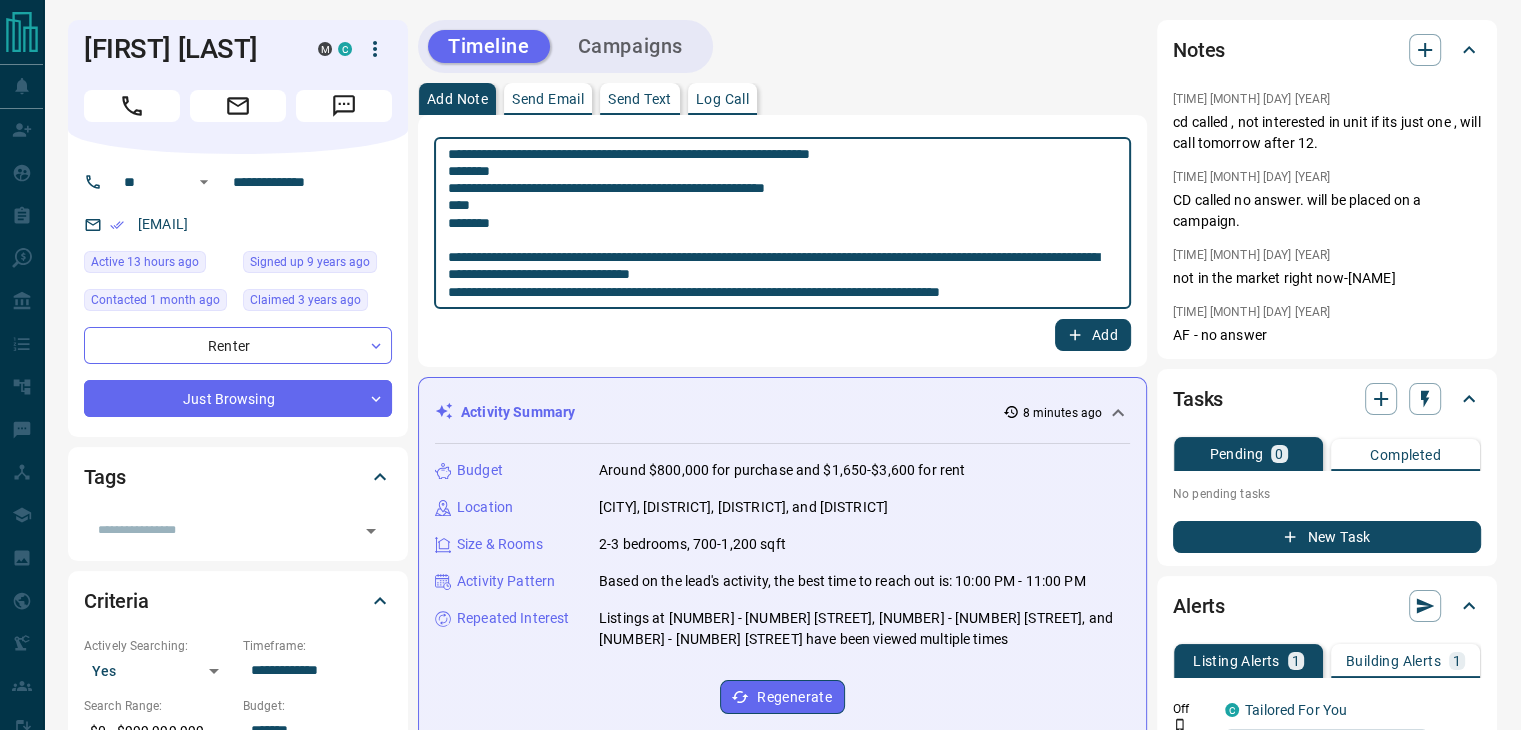 click on "**********" at bounding box center (782, 223) 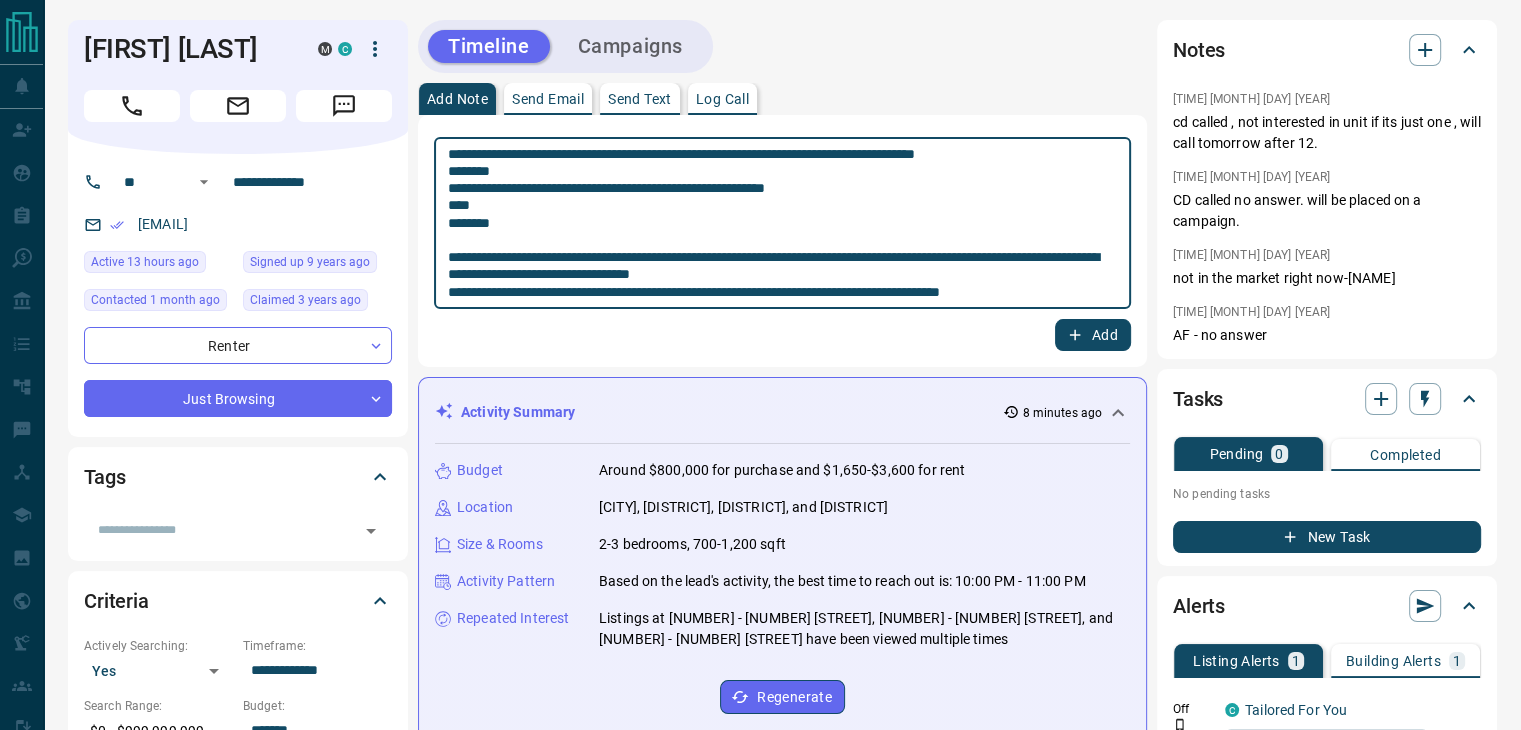 click on "**********" at bounding box center [782, 223] 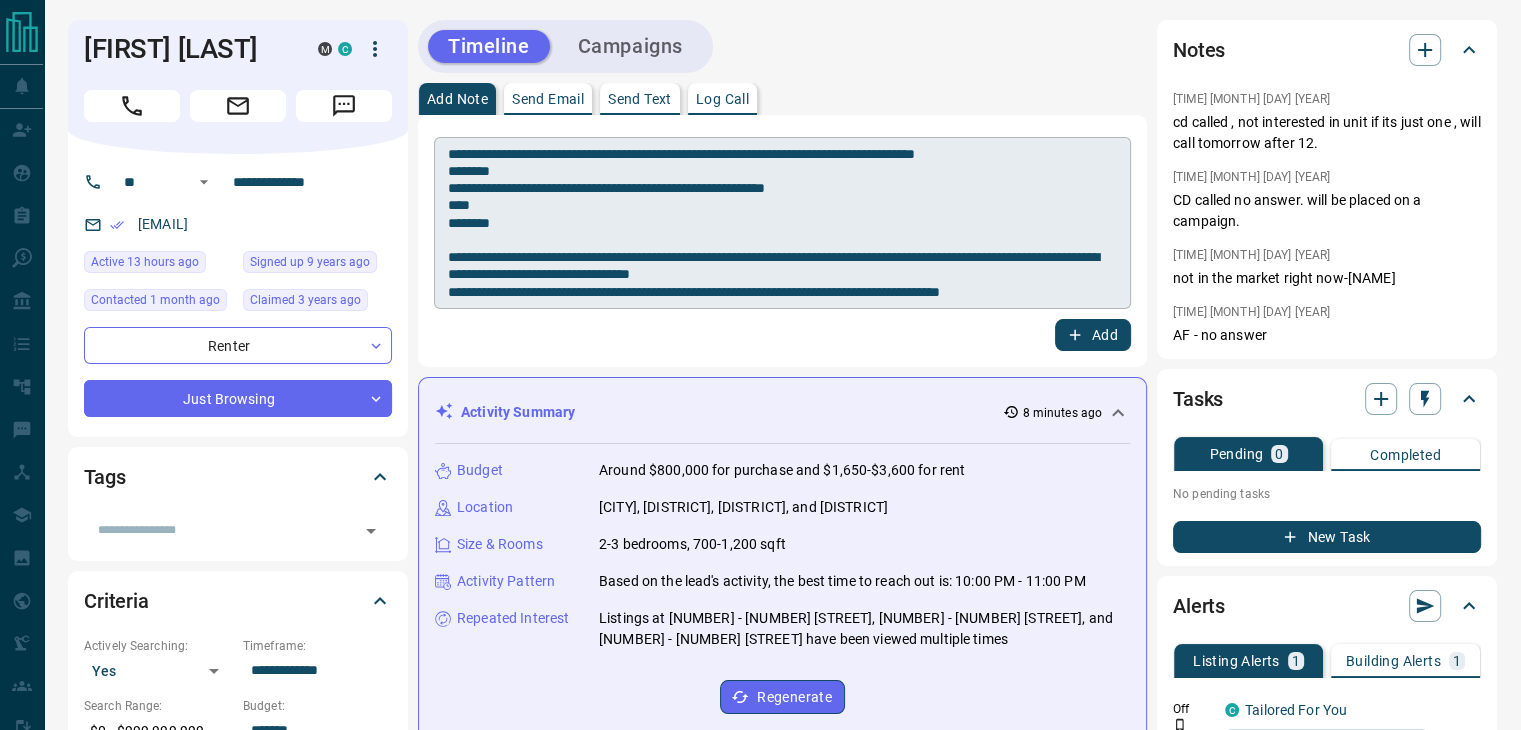 drag, startPoint x: 447, startPoint y: 258, endPoint x: 829, endPoint y: 277, distance: 382.47223 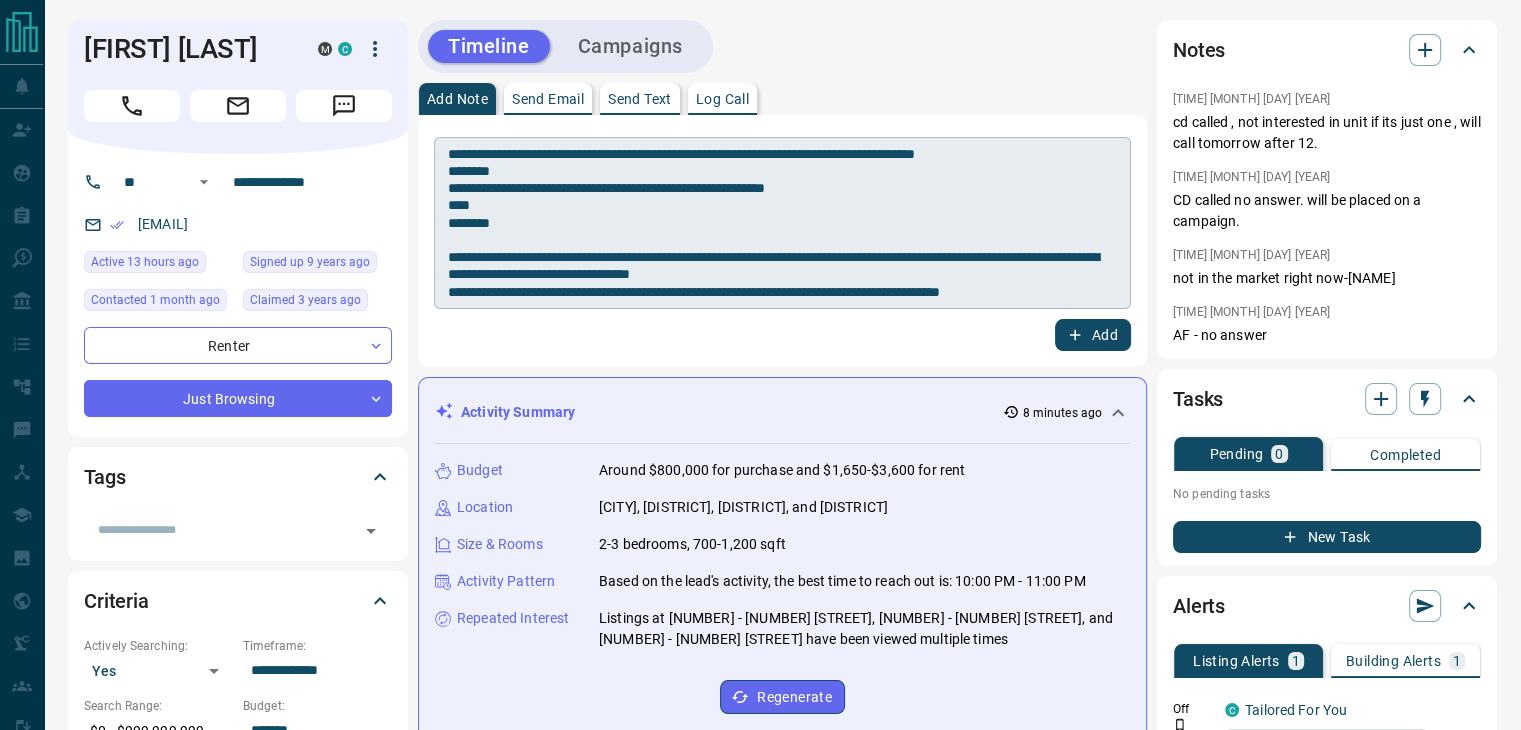 click on "**********" at bounding box center (782, 223) 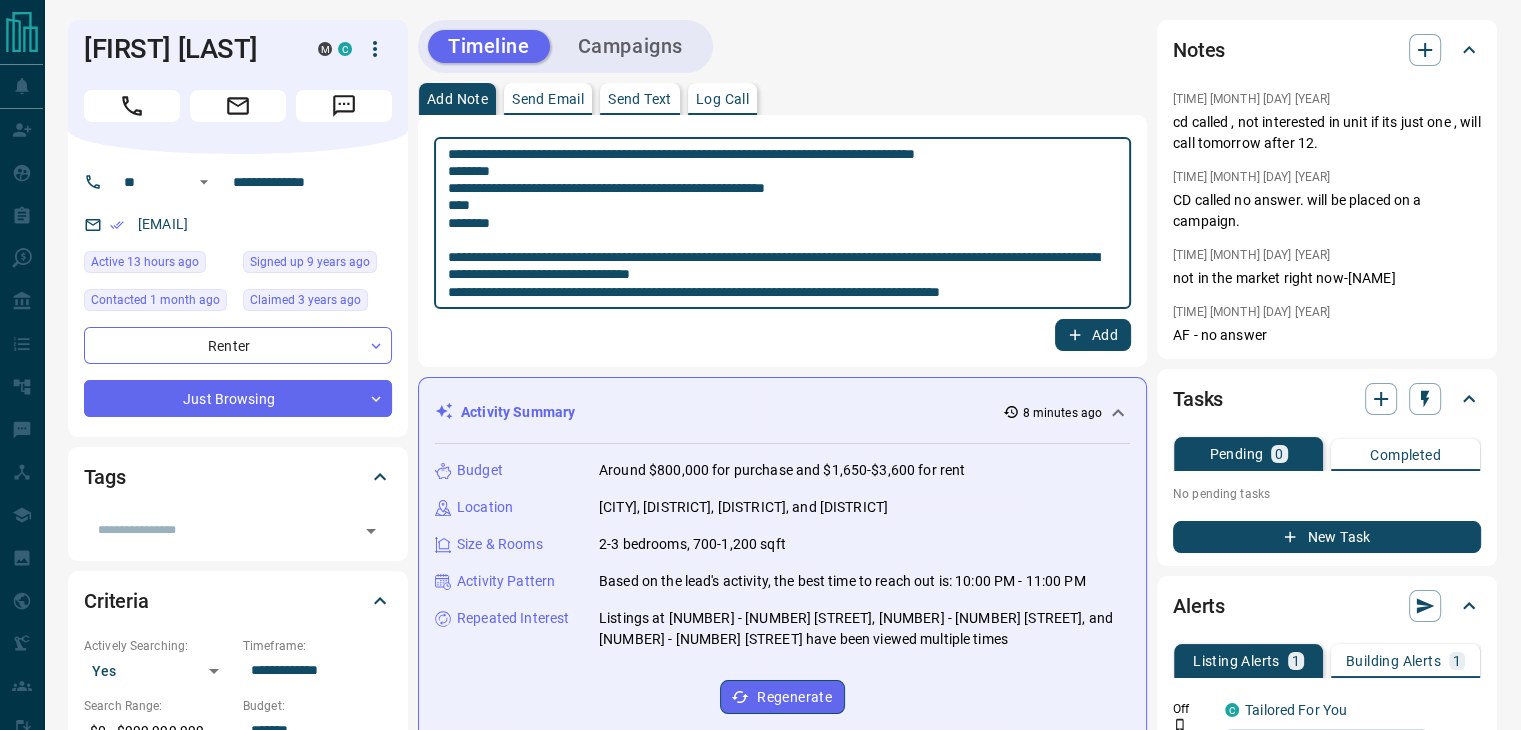 drag, startPoint x: 898, startPoint y: 260, endPoint x: 908, endPoint y: 258, distance: 10.198039 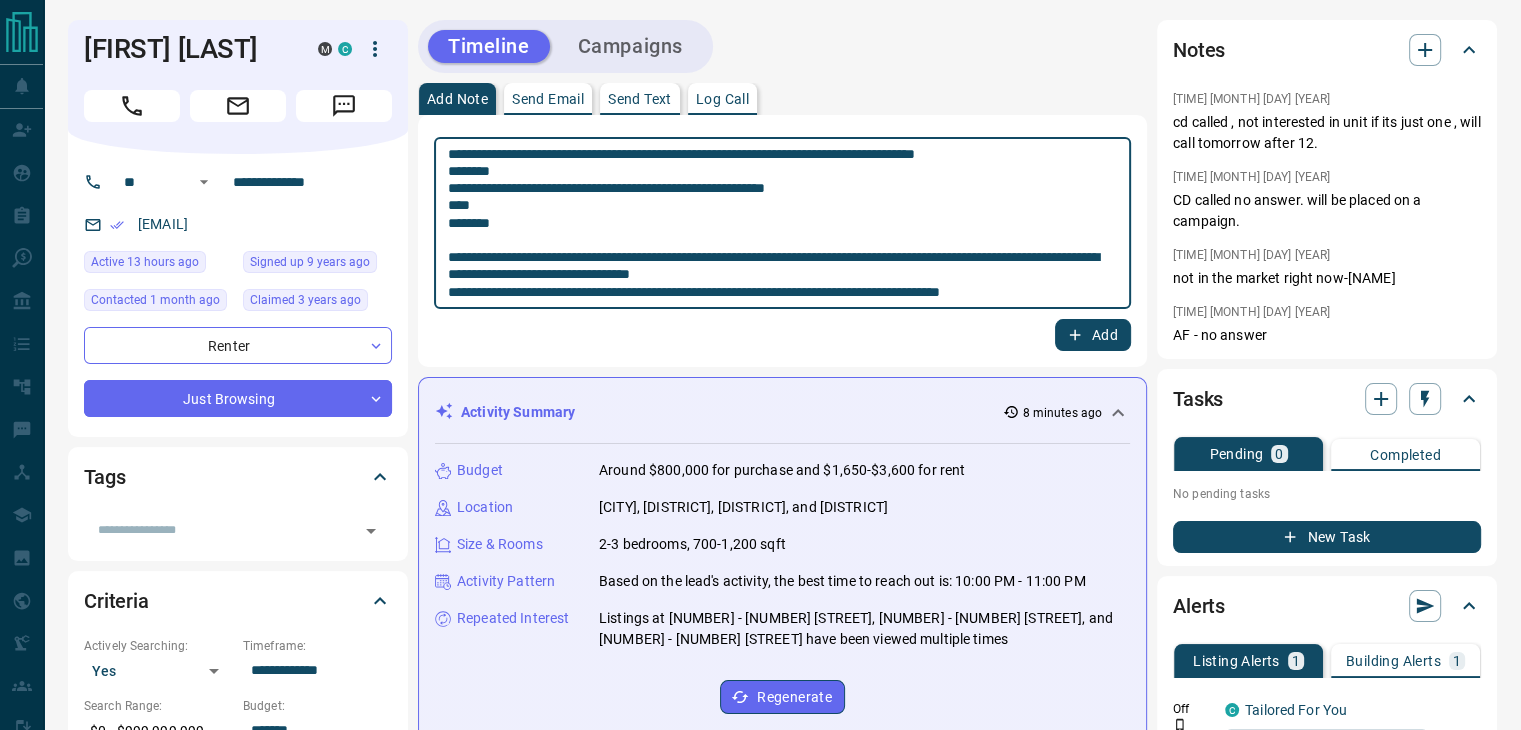 drag, startPoint x: 844, startPoint y: 258, endPoint x: 438, endPoint y: 255, distance: 406.01108 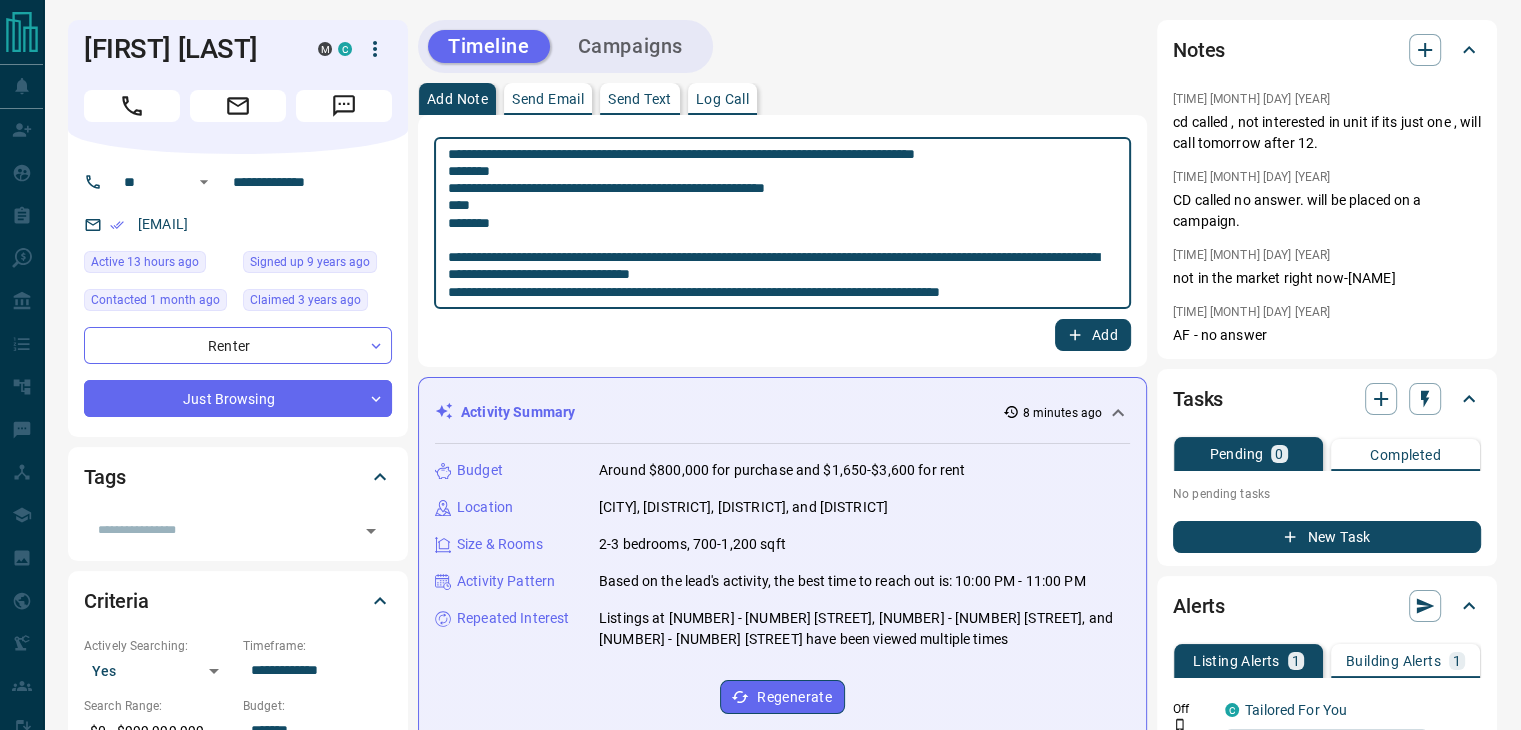click on "**********" at bounding box center (782, 223) 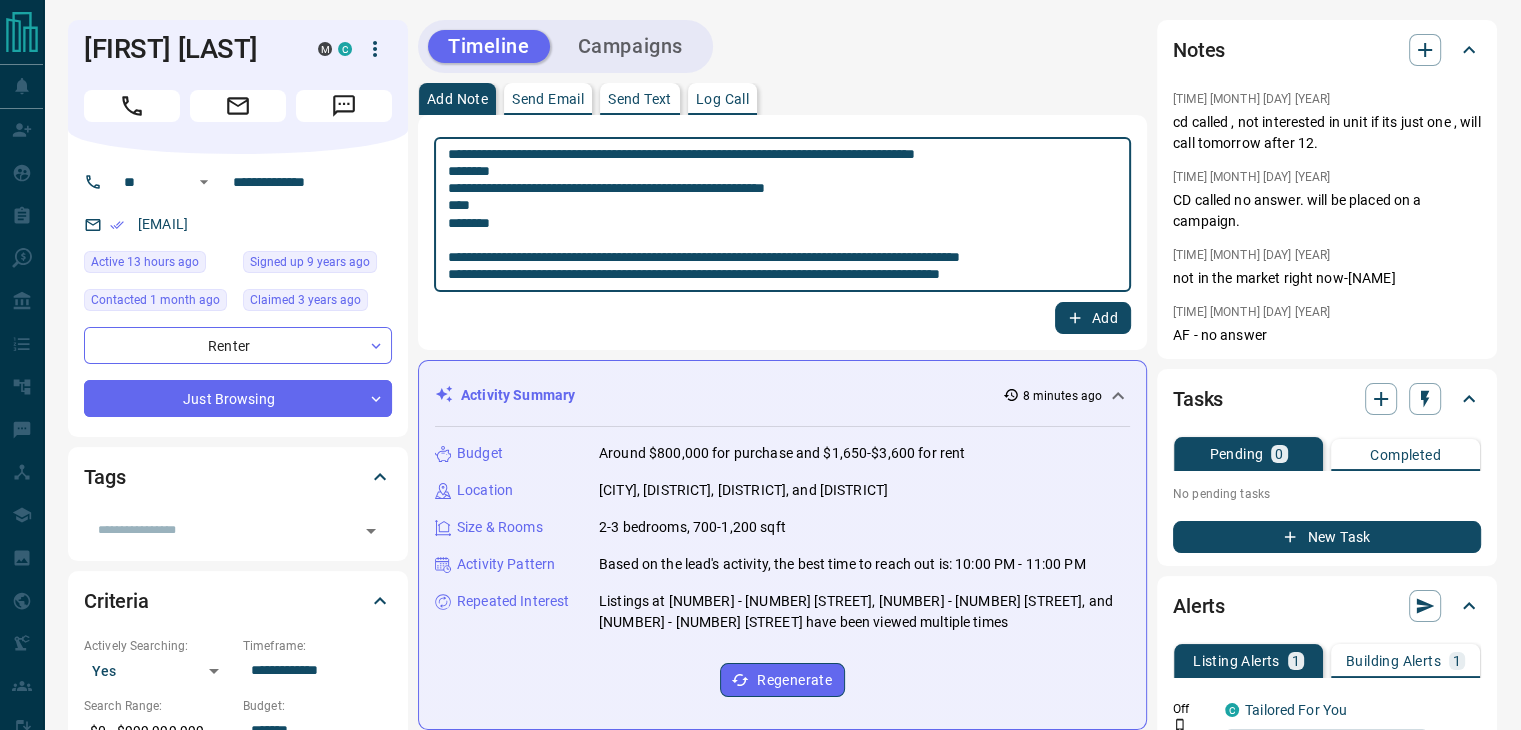 click on "**********" at bounding box center (782, 215) 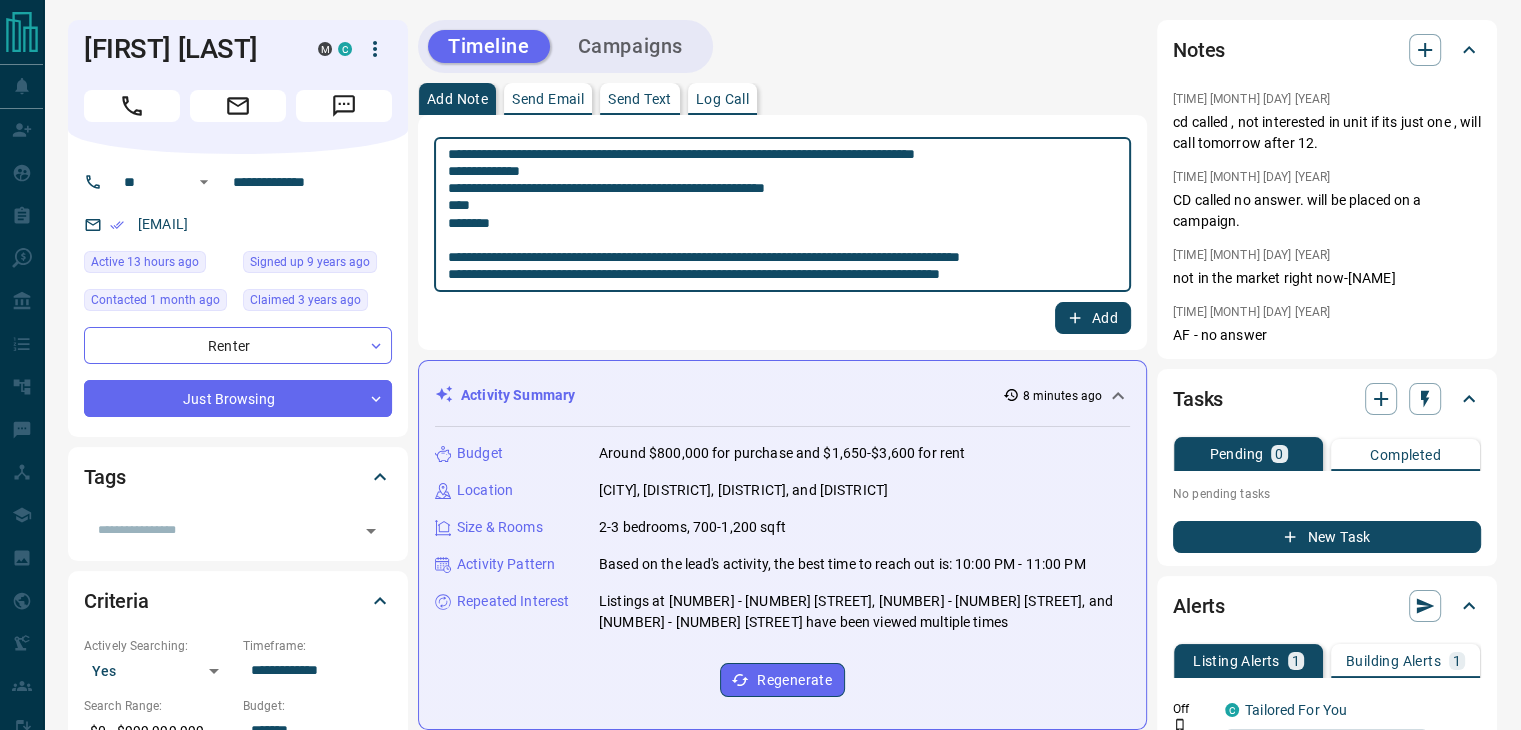 click on "**********" at bounding box center [782, 215] 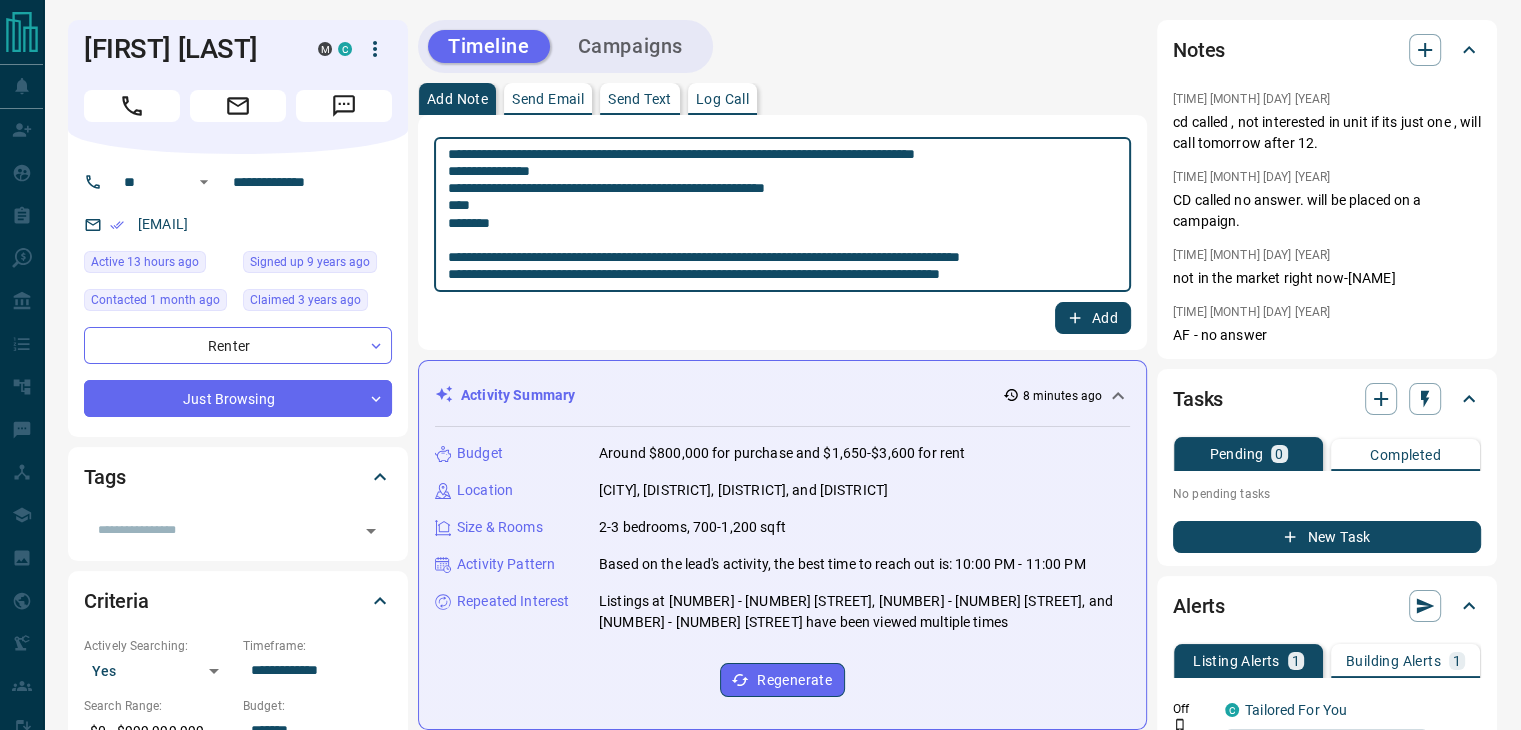 paste on "**********" 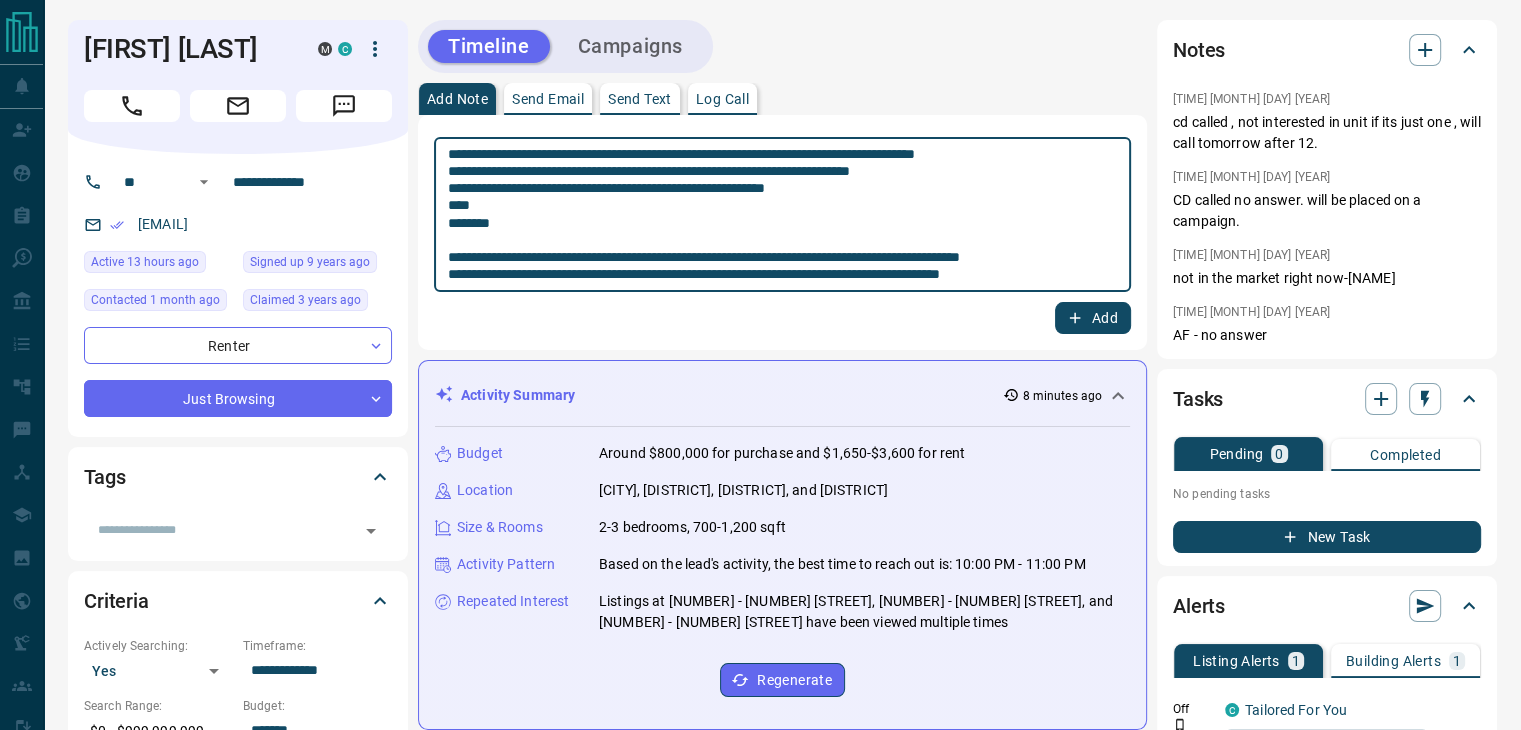 click on "**********" at bounding box center [782, 215] 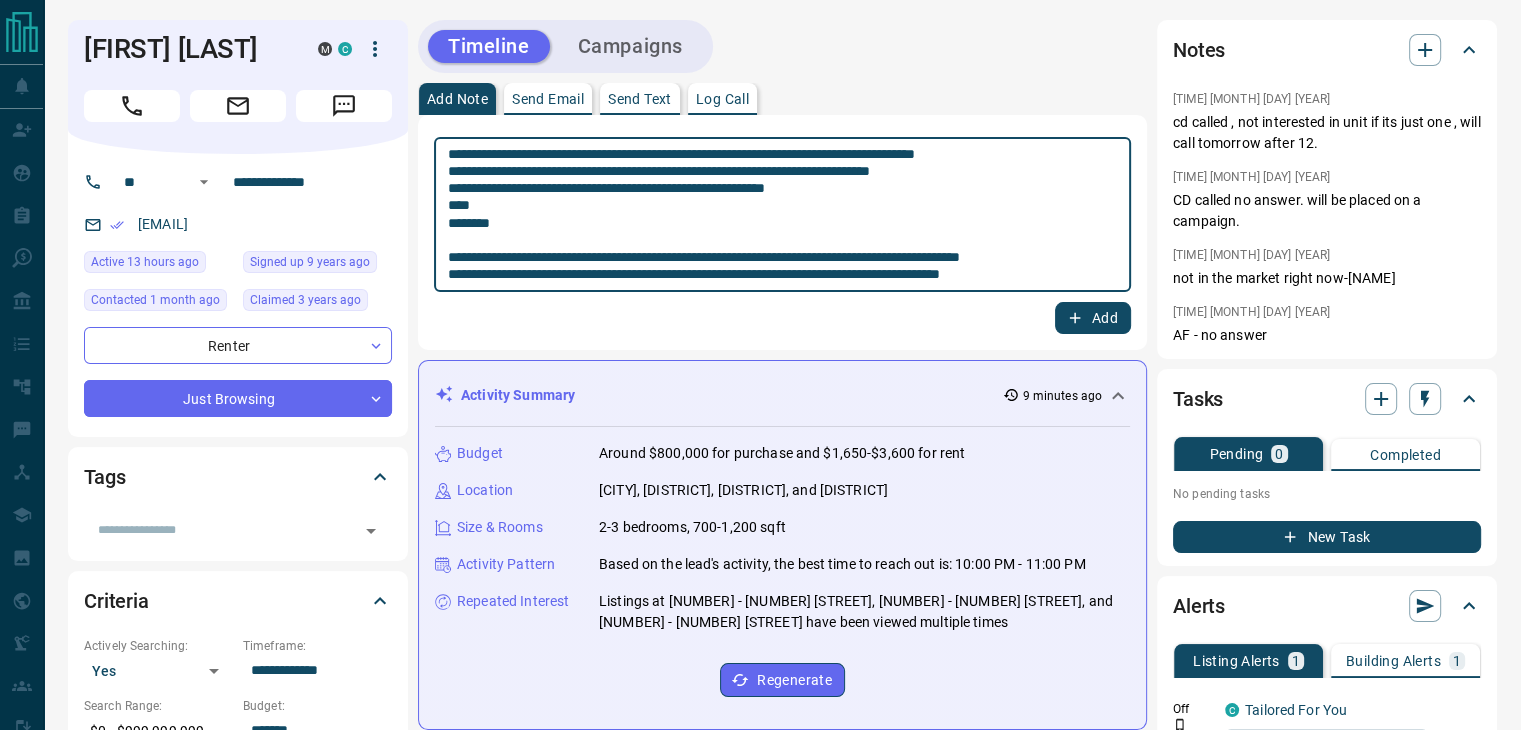 click on "**********" at bounding box center [782, 215] 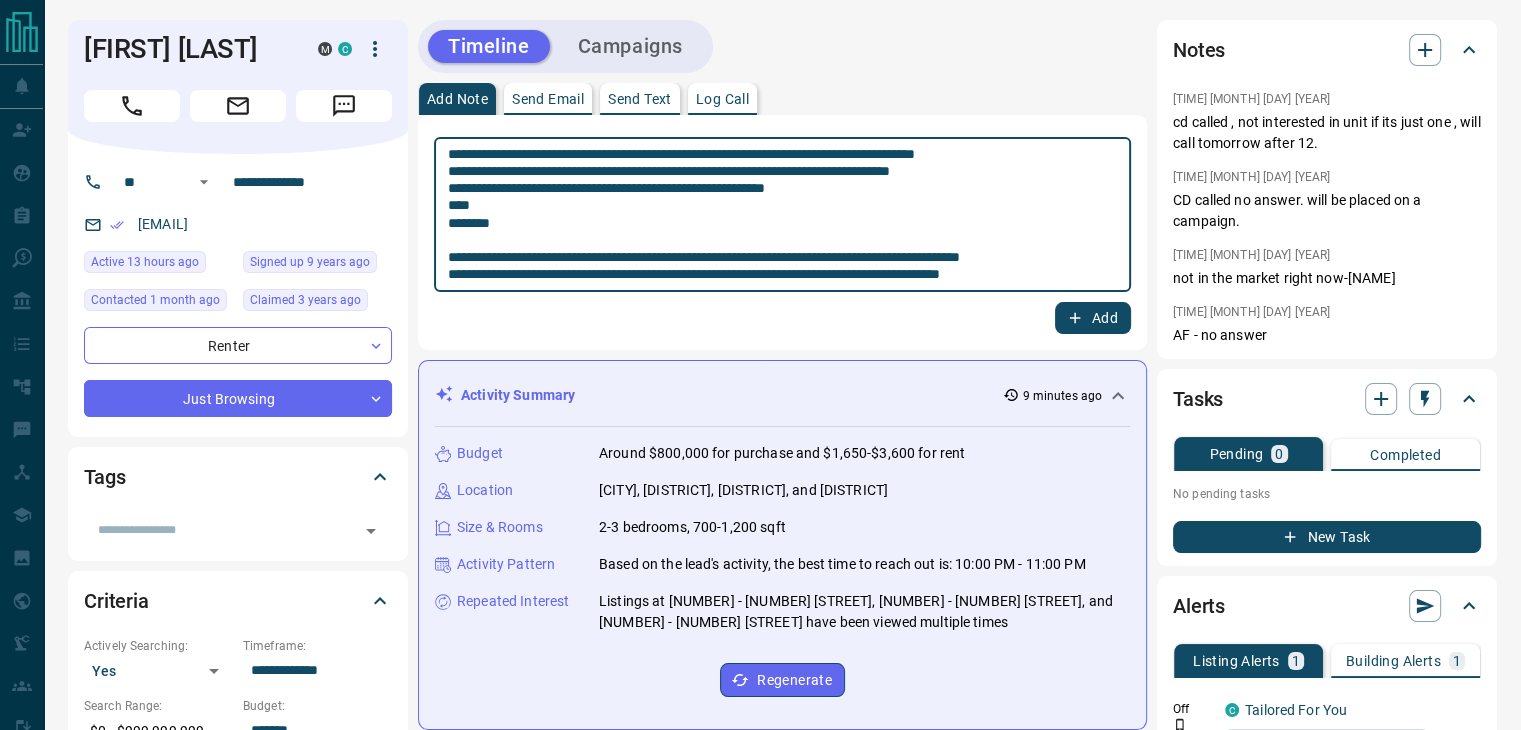 click on "**********" at bounding box center [782, 215] 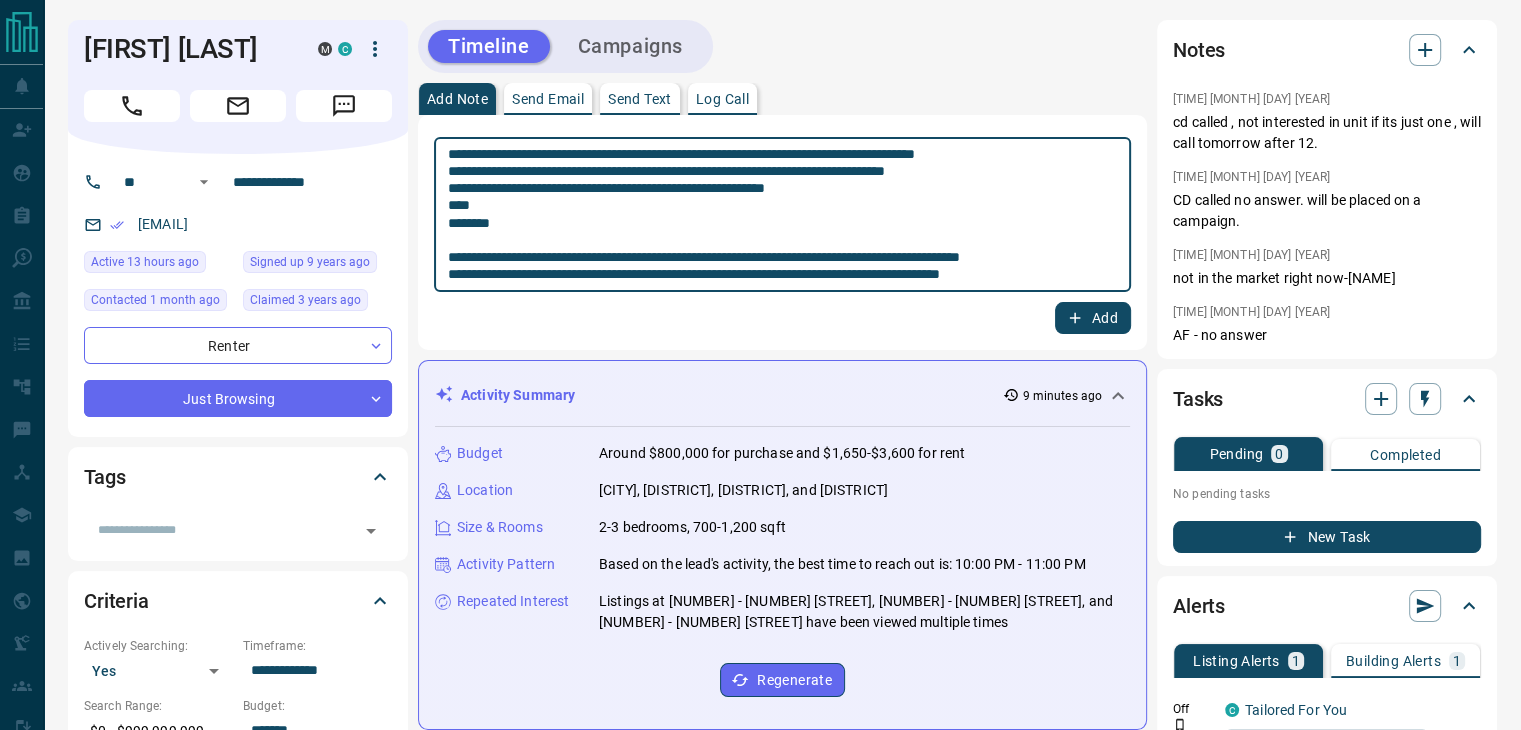 click on "**********" at bounding box center [782, 215] 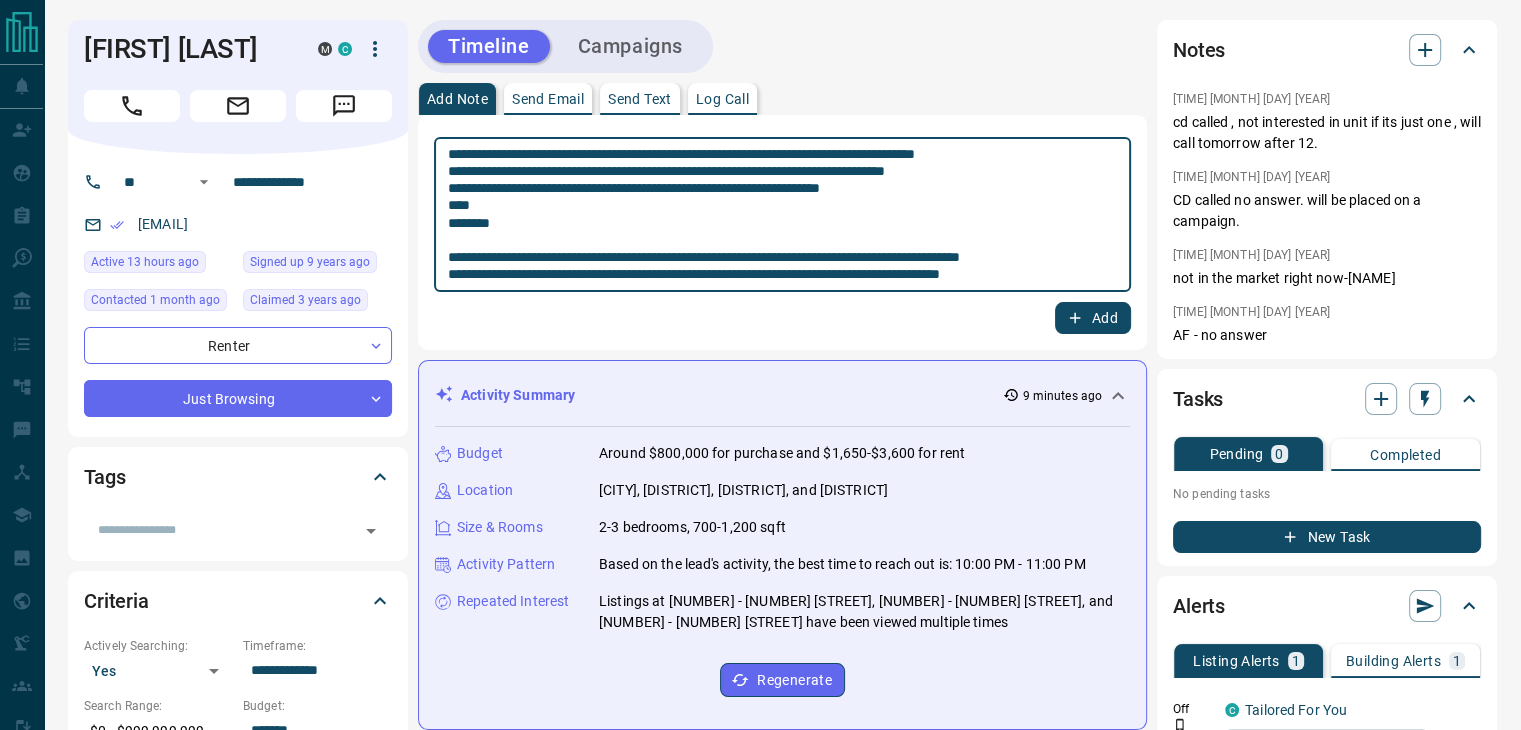 click on "**********" at bounding box center (782, 215) 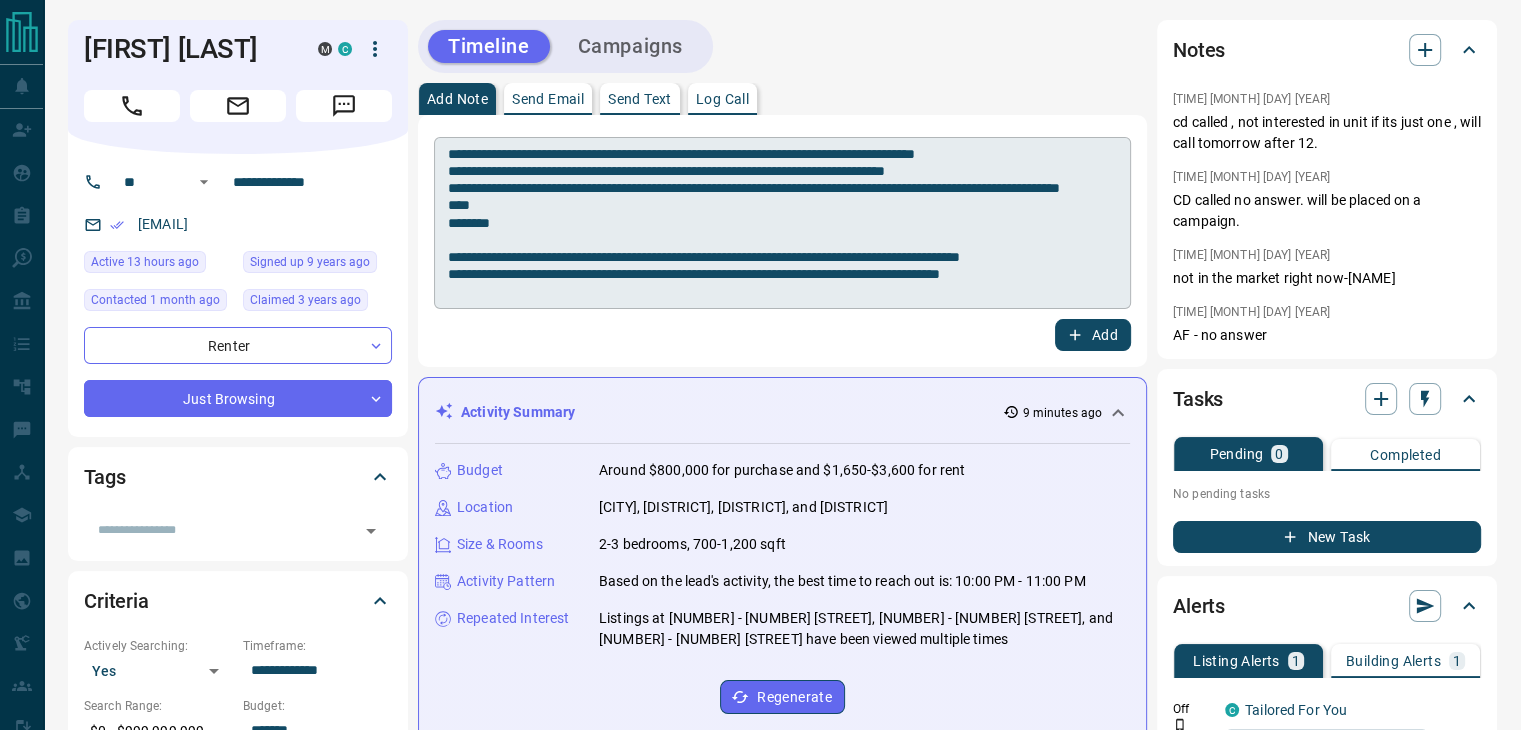click on "**********" at bounding box center (782, 223) 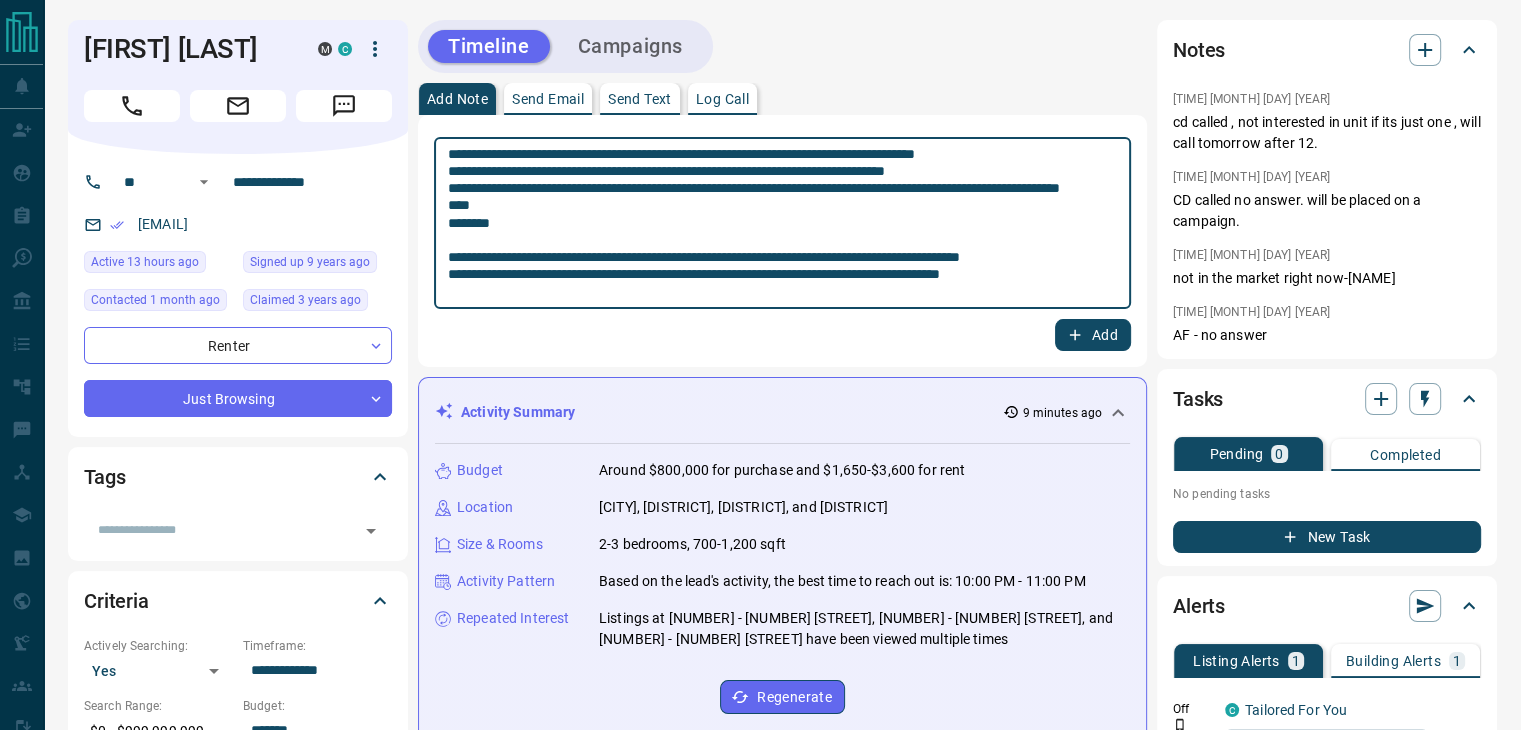 click on "**********" at bounding box center (782, 223) 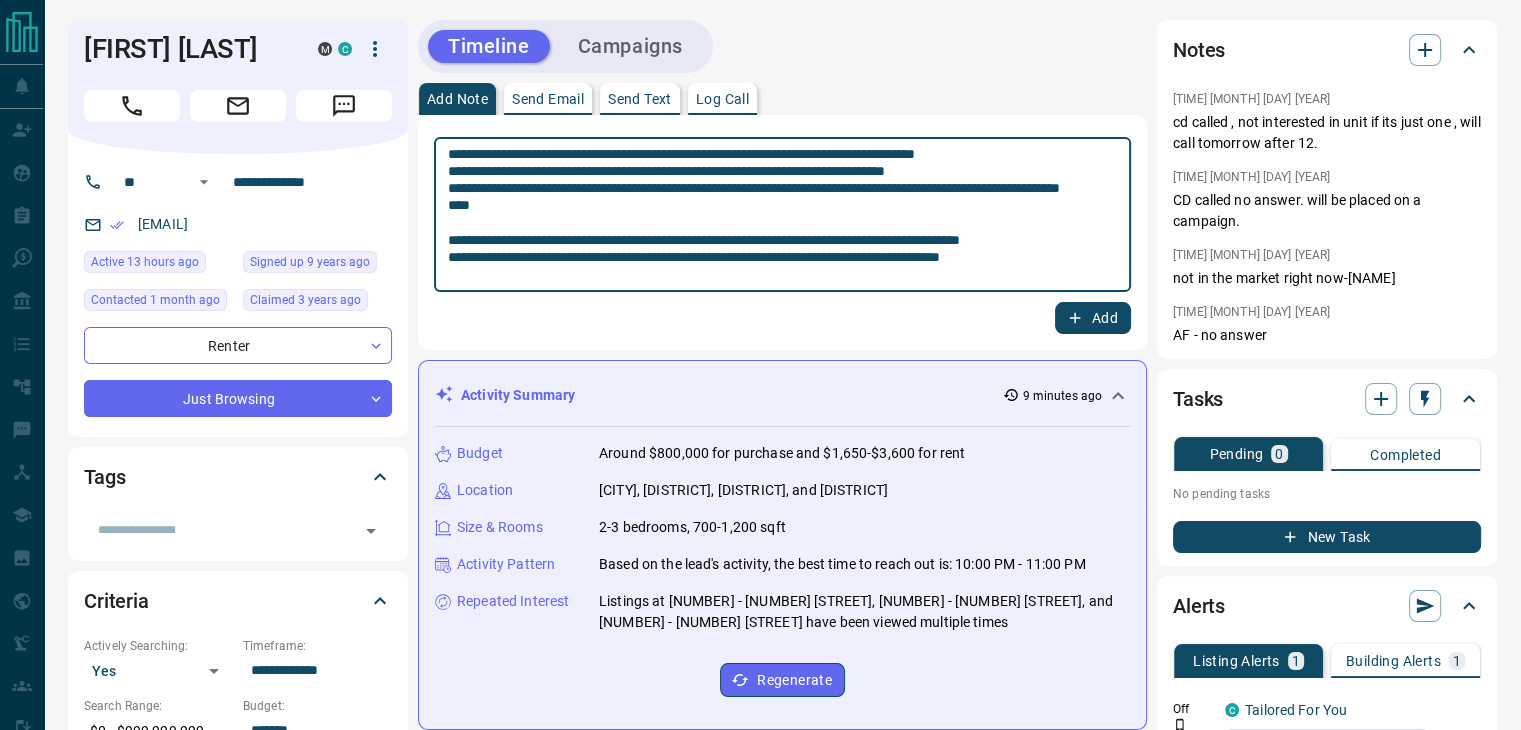 click on "**********" at bounding box center (782, 215) 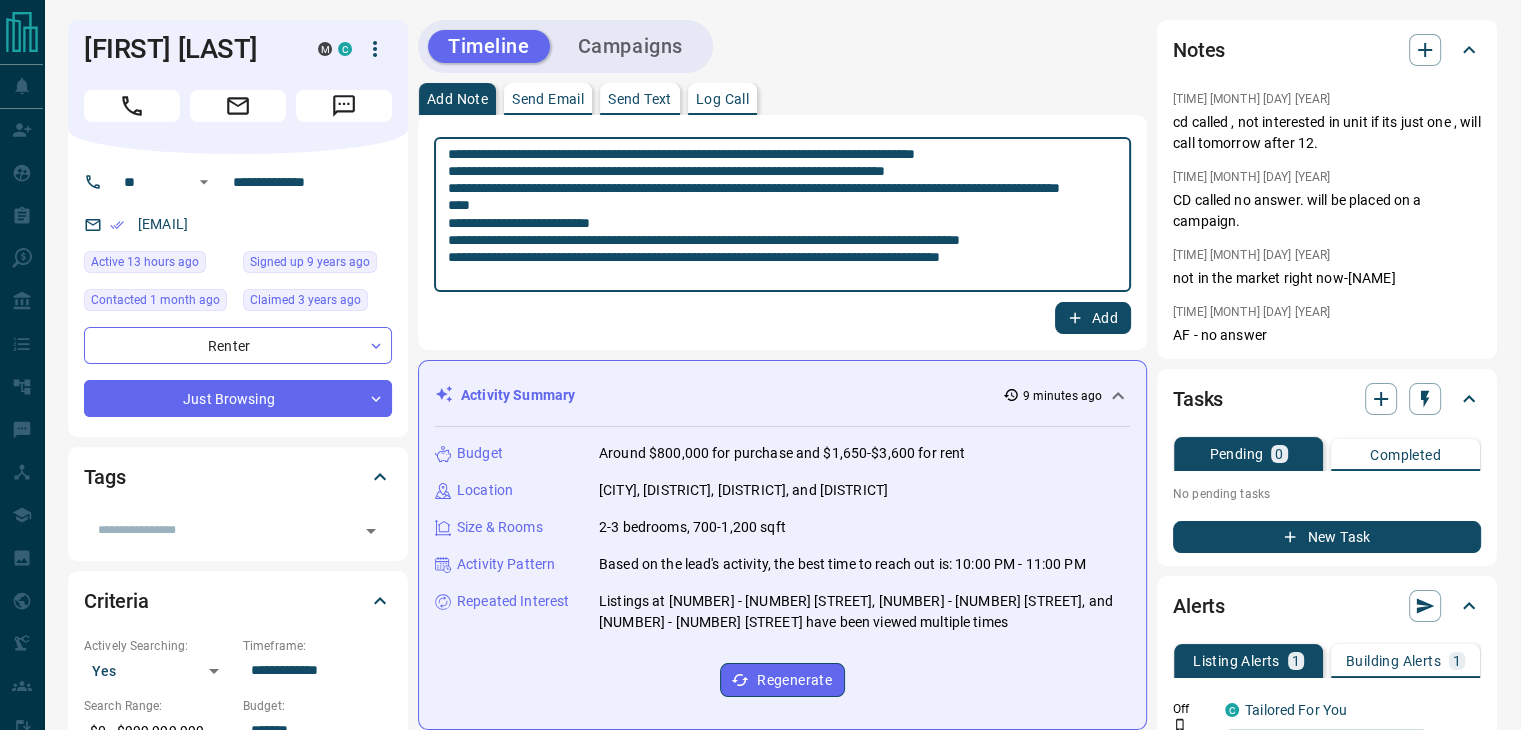 click on "**********" at bounding box center [782, 215] 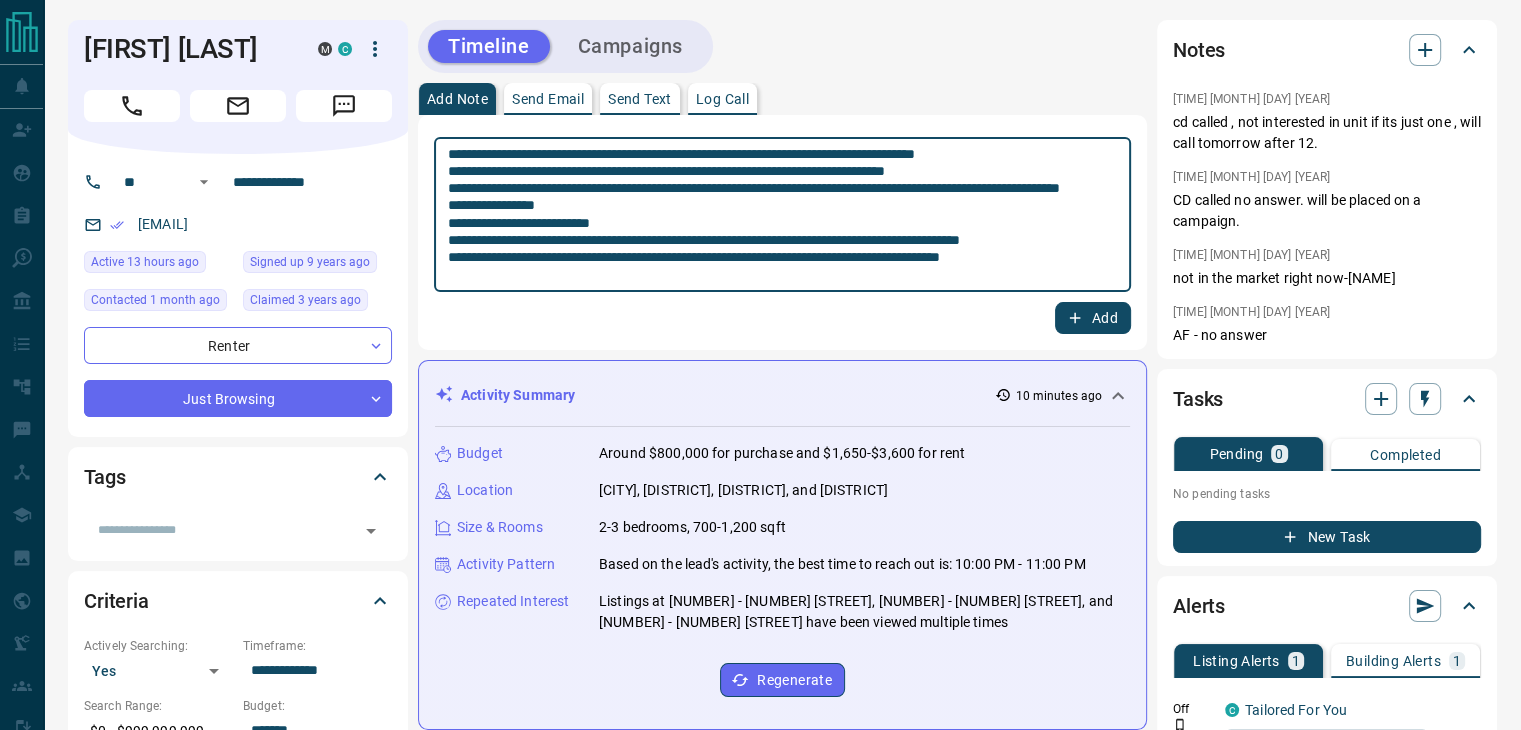 click on "**********" at bounding box center (782, 215) 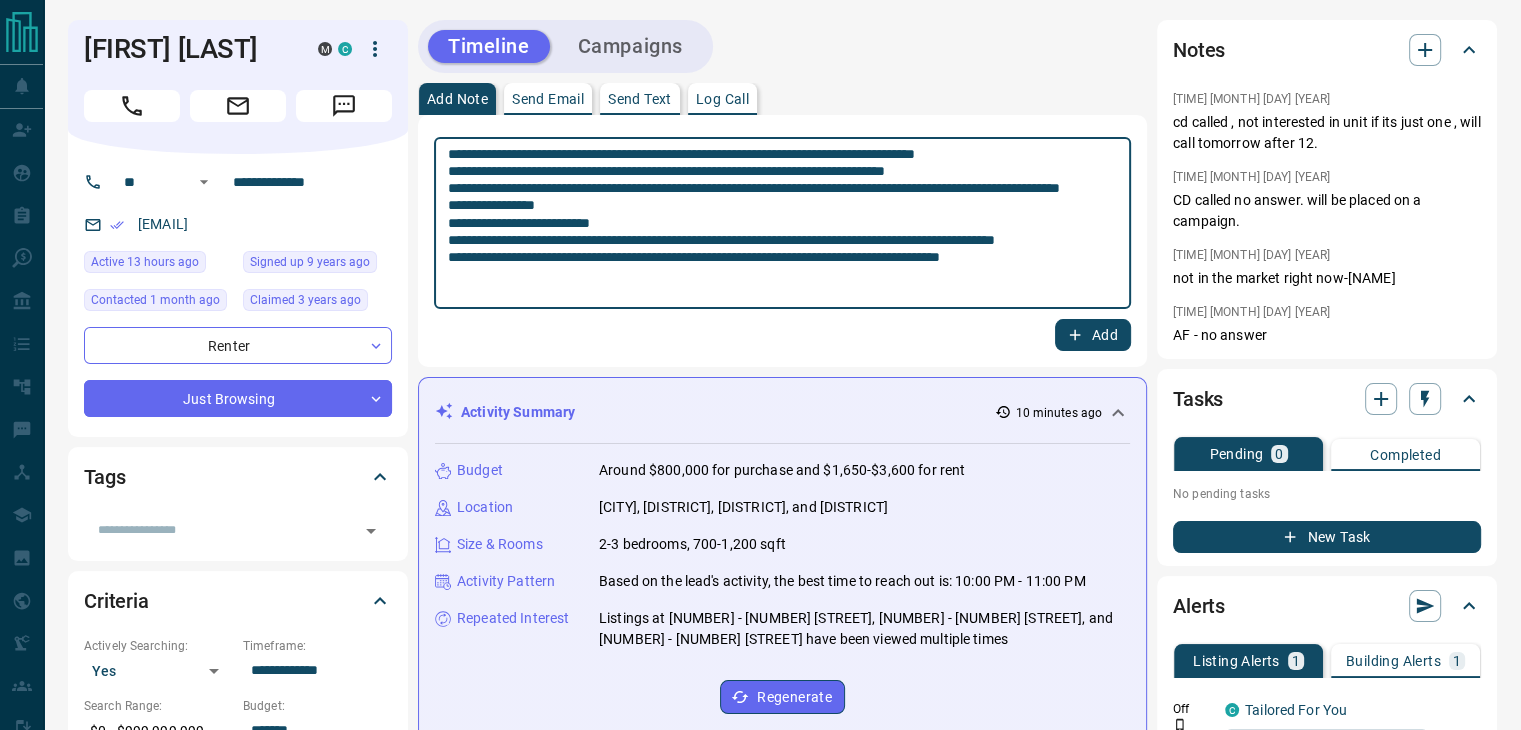 click on "**********" at bounding box center [782, 223] 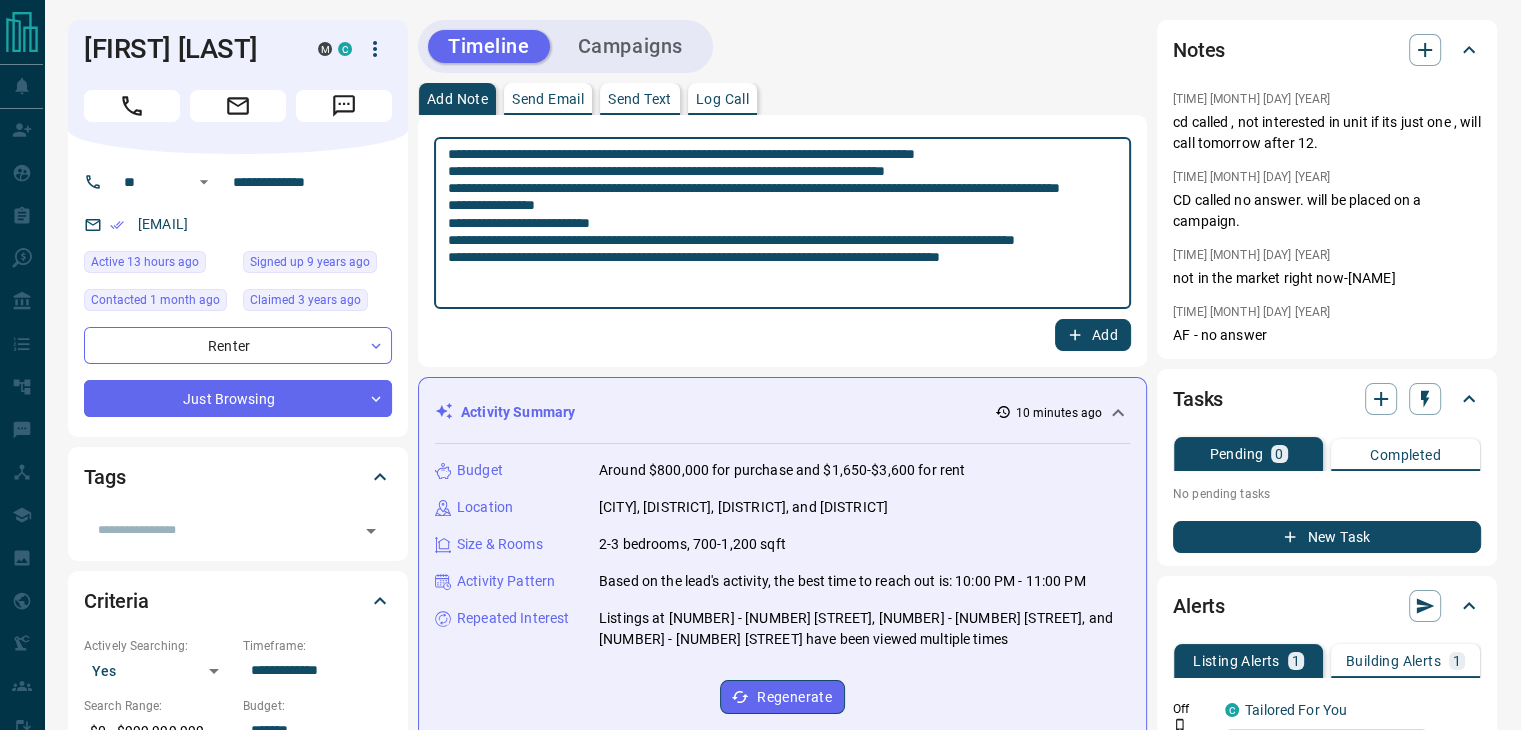 click on "**********" at bounding box center [782, 223] 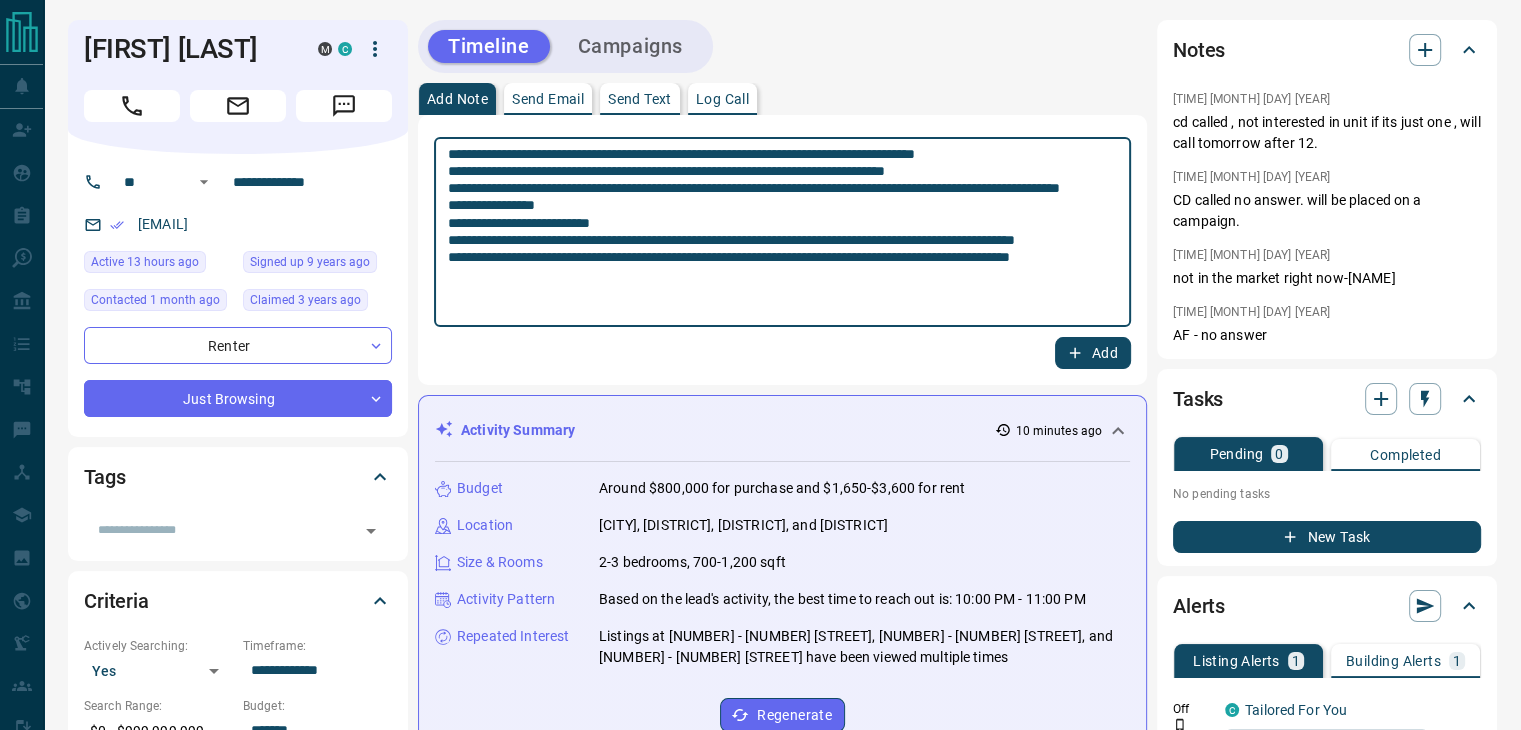 click on "**********" at bounding box center (782, 232) 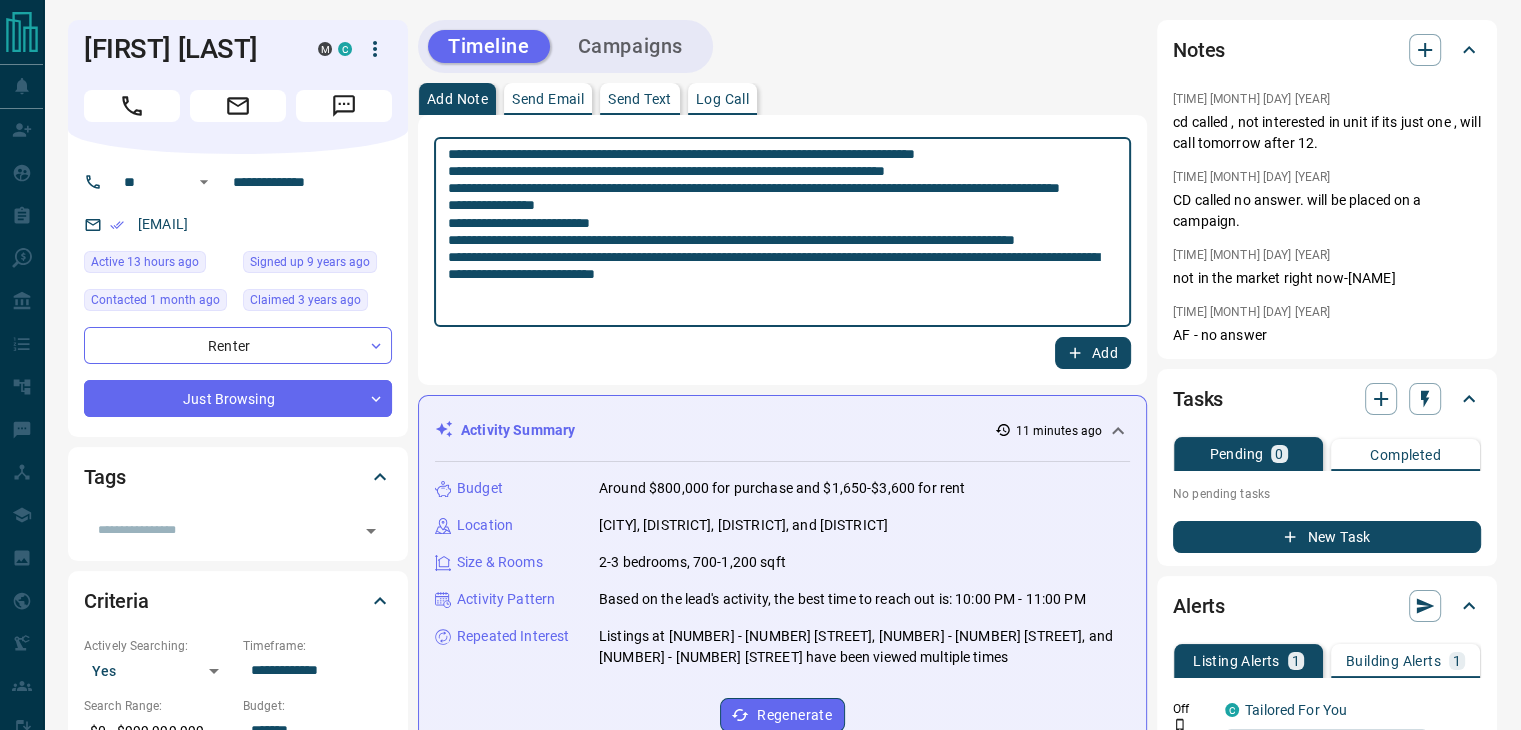 click on "**********" at bounding box center (782, 232) 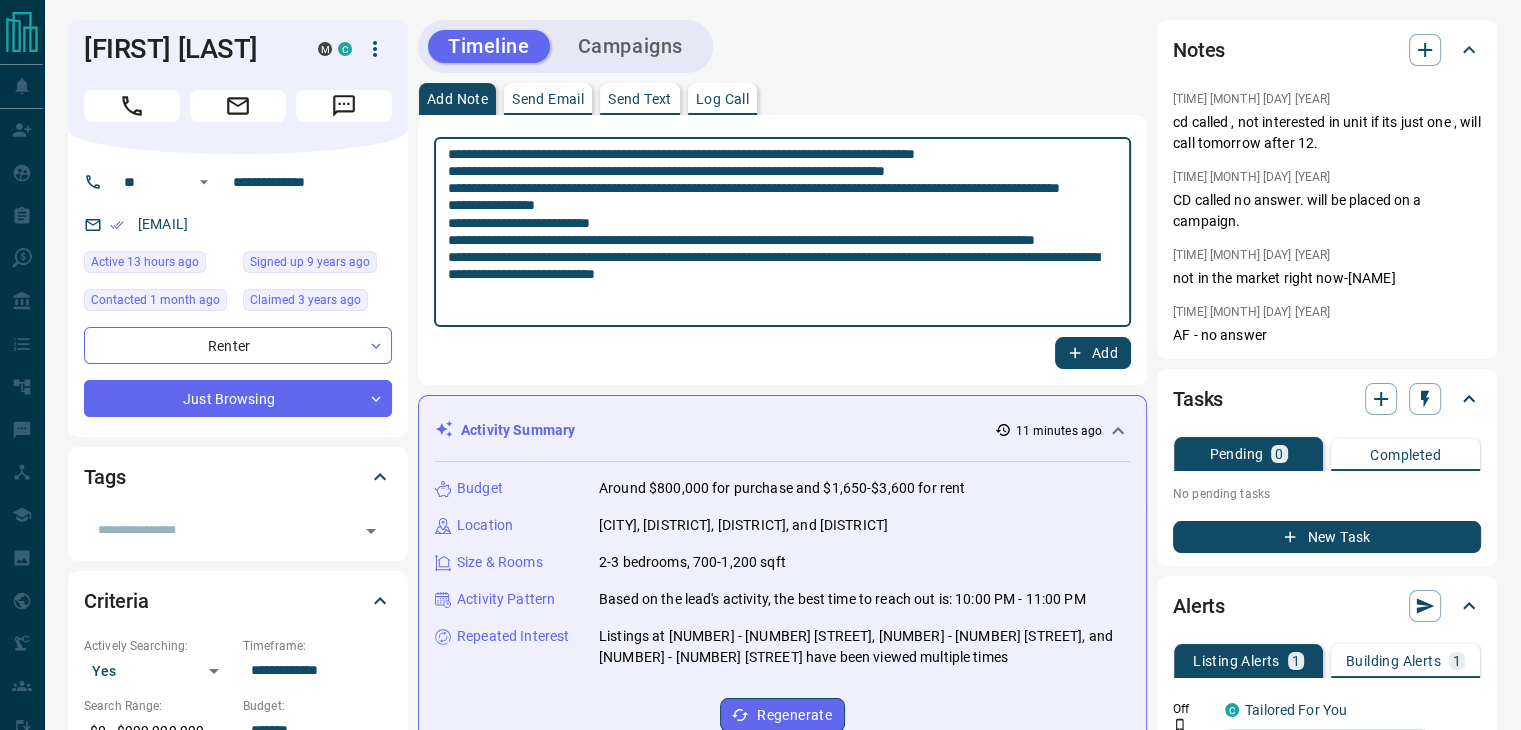 click on "**********" at bounding box center (782, 232) 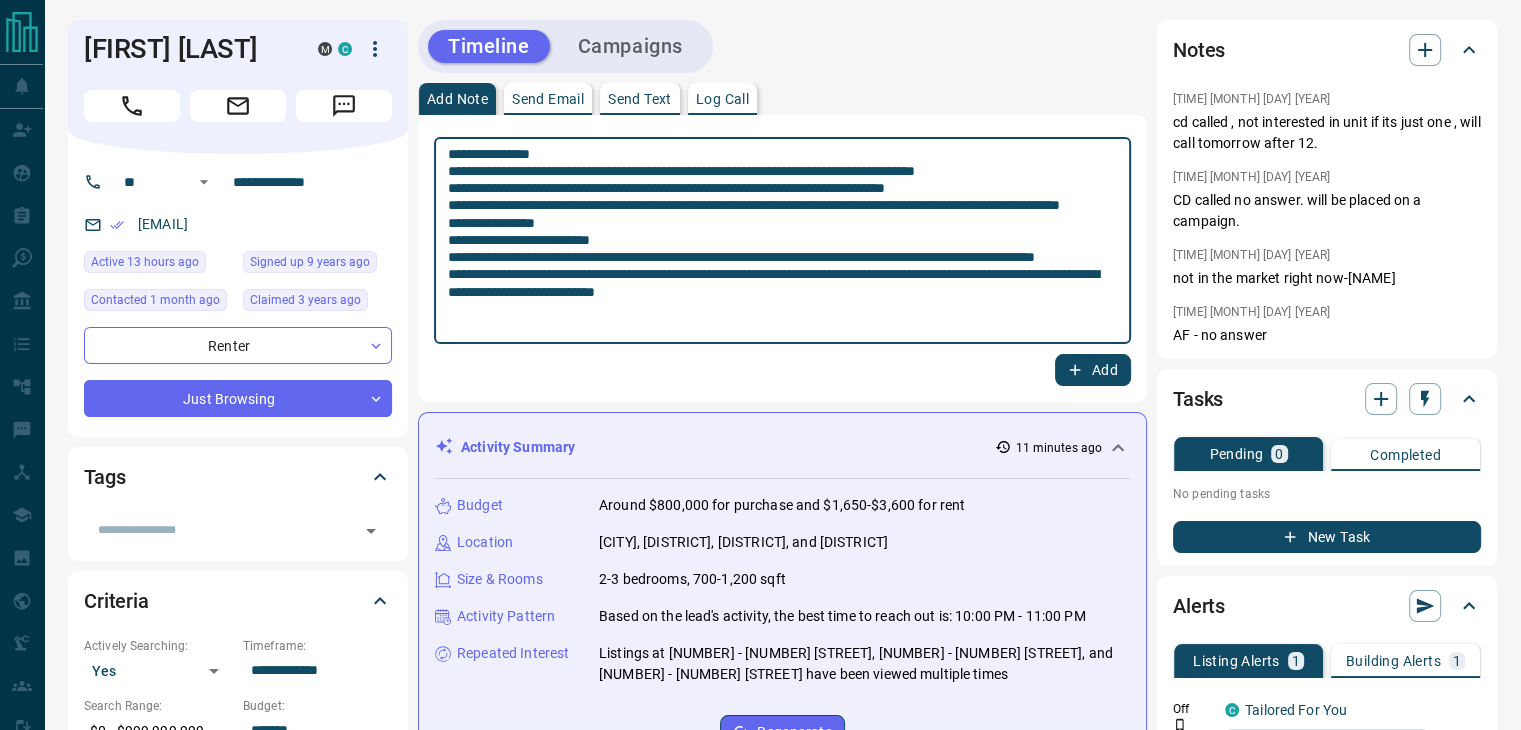 type on "**********" 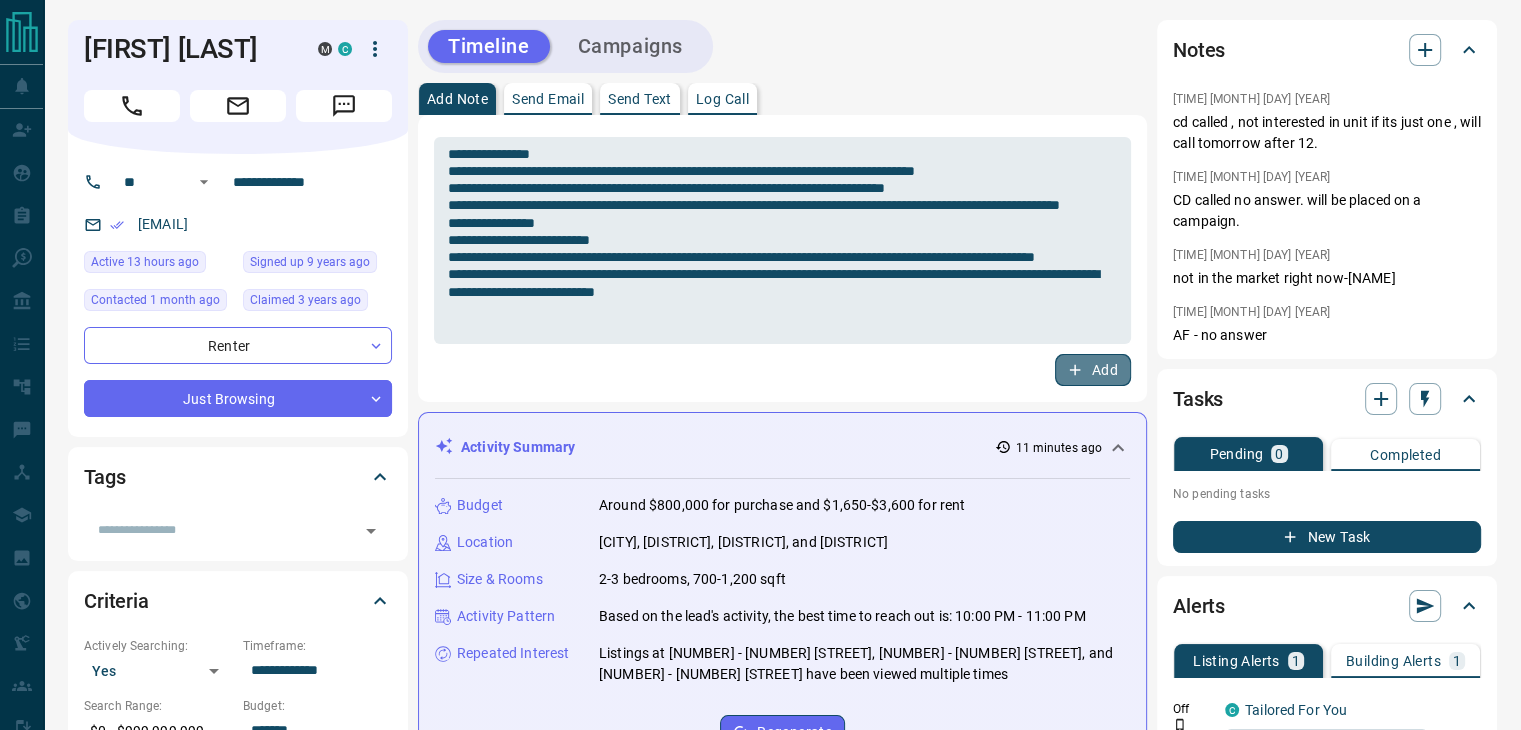 click on "Add" at bounding box center (1093, 370) 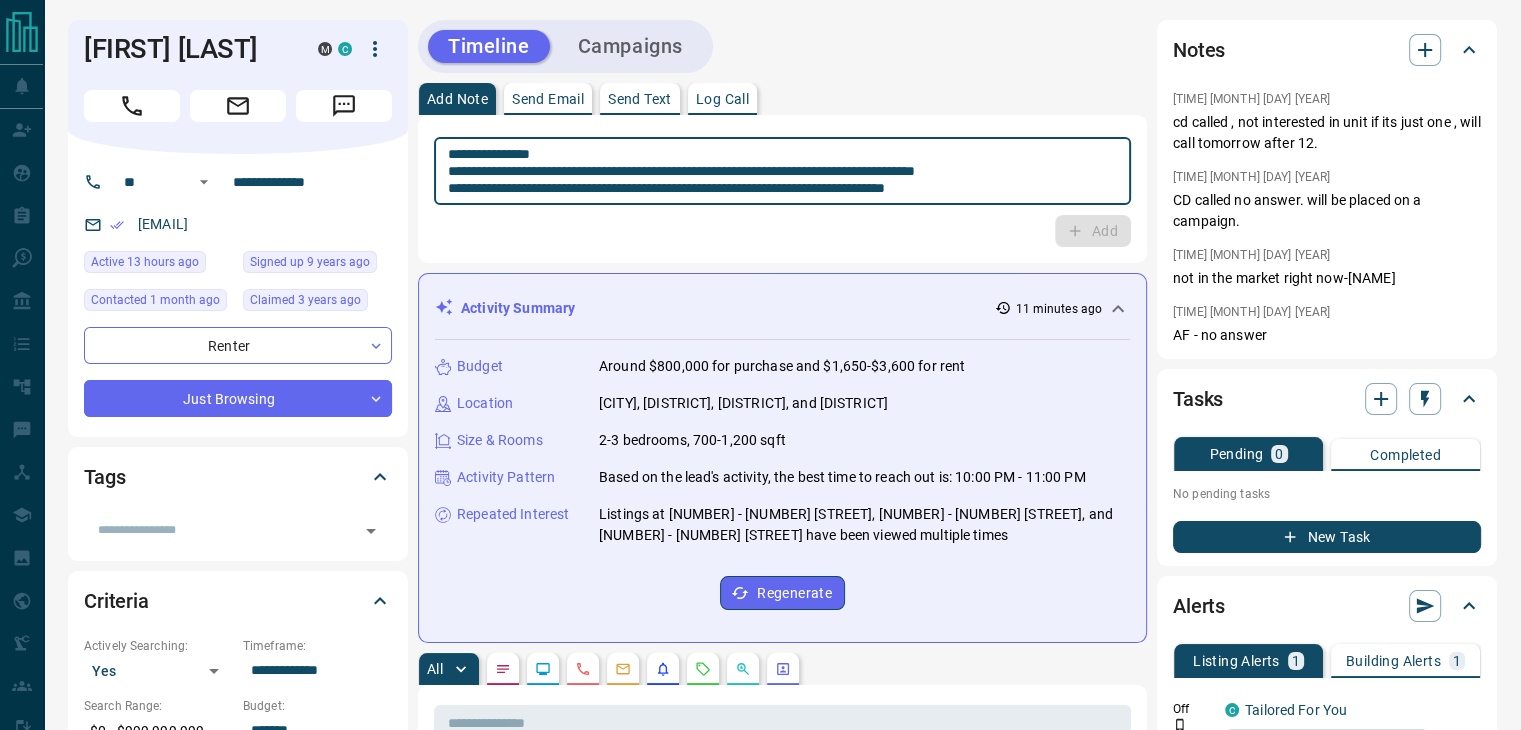 click on "**********" at bounding box center [782, 171] 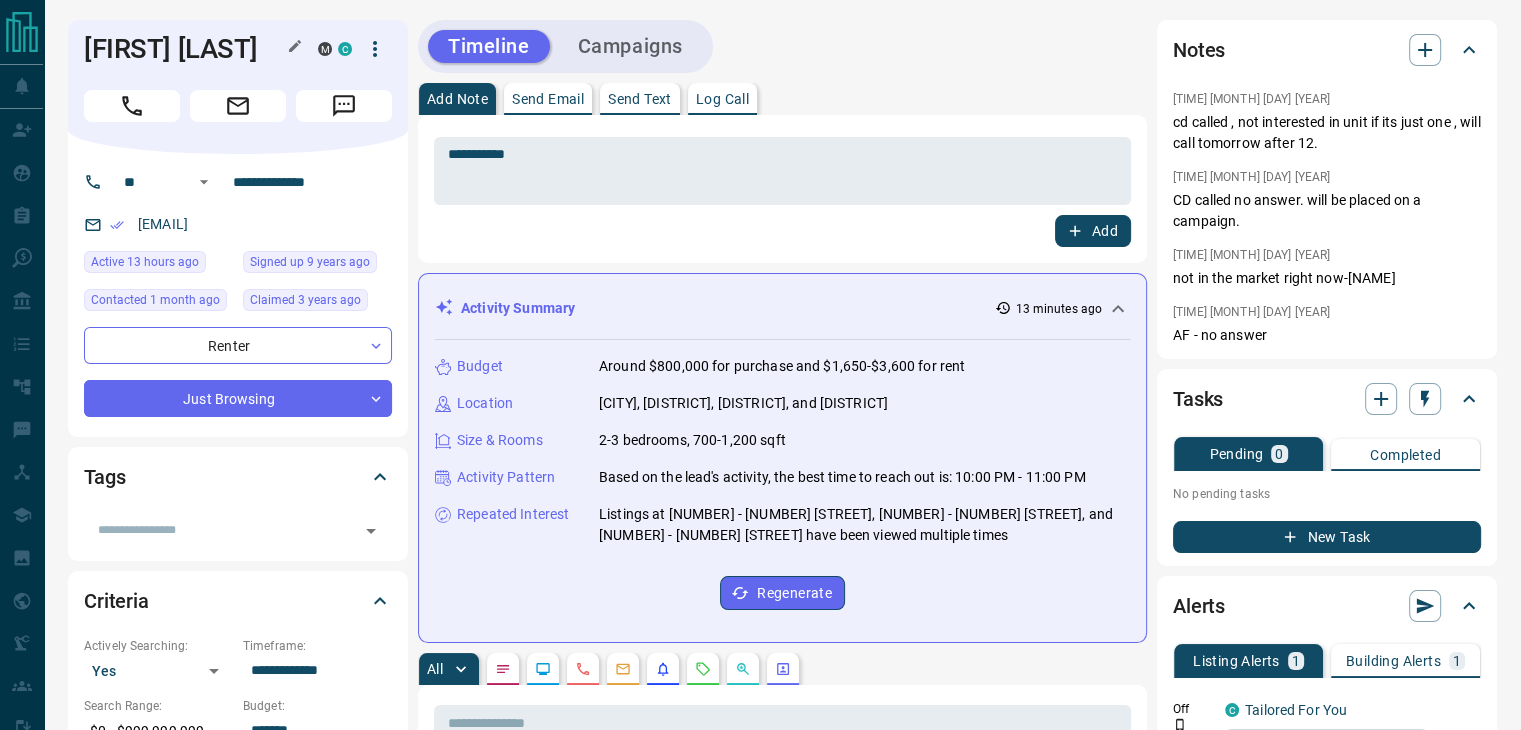copy on "[FIRST] [LAST]" 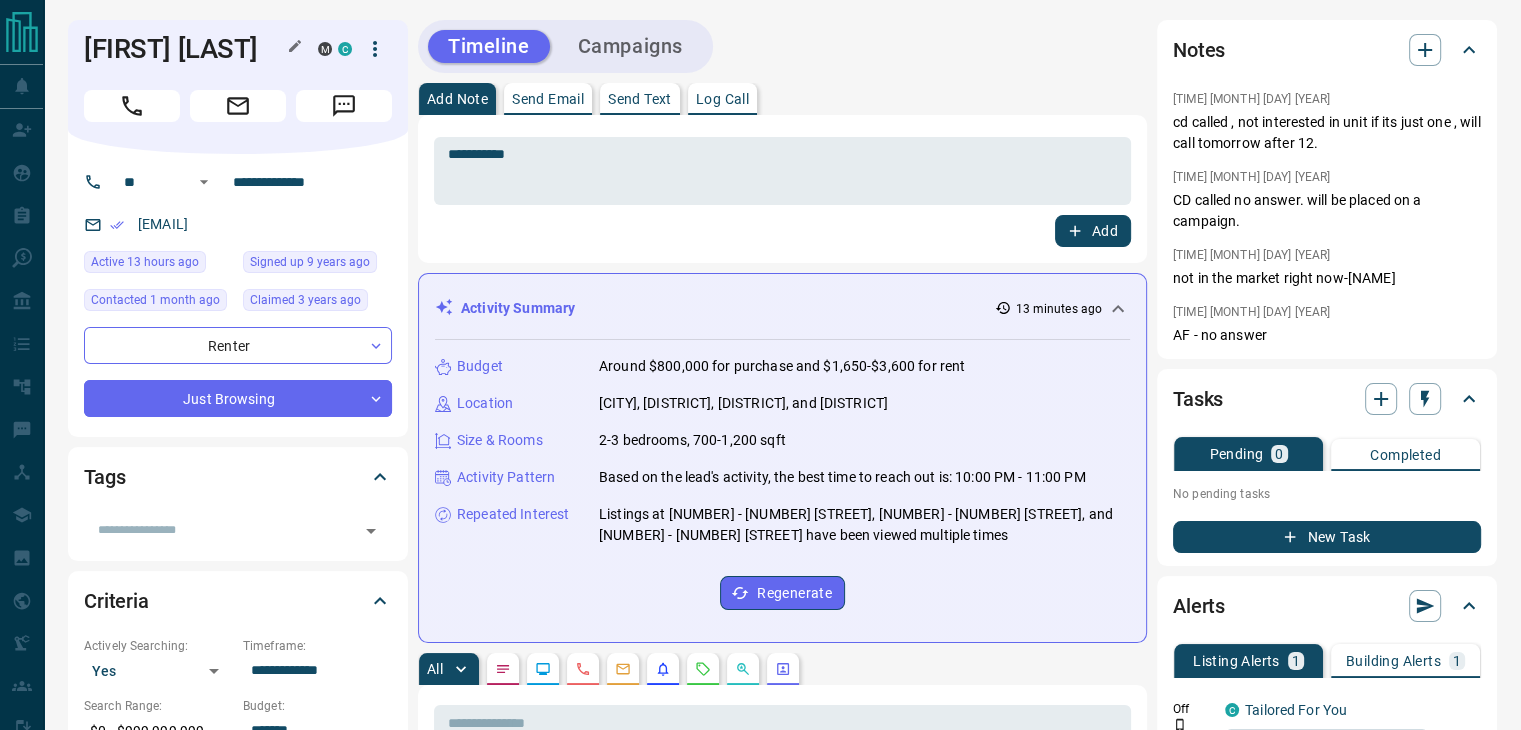 drag, startPoint x: 225, startPoint y: 86, endPoint x: 87, endPoint y: 49, distance: 142.87407 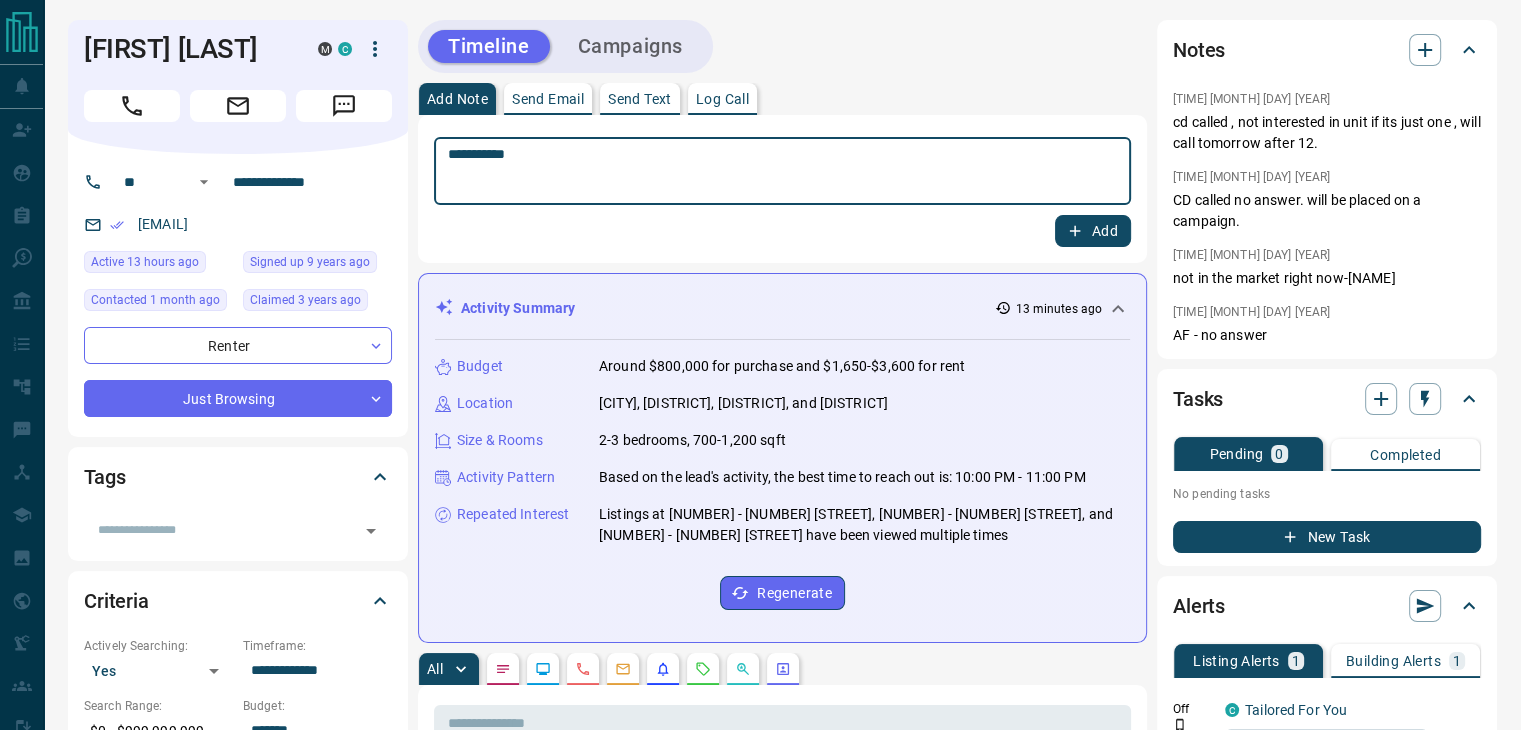 click on "**********" at bounding box center [782, 171] 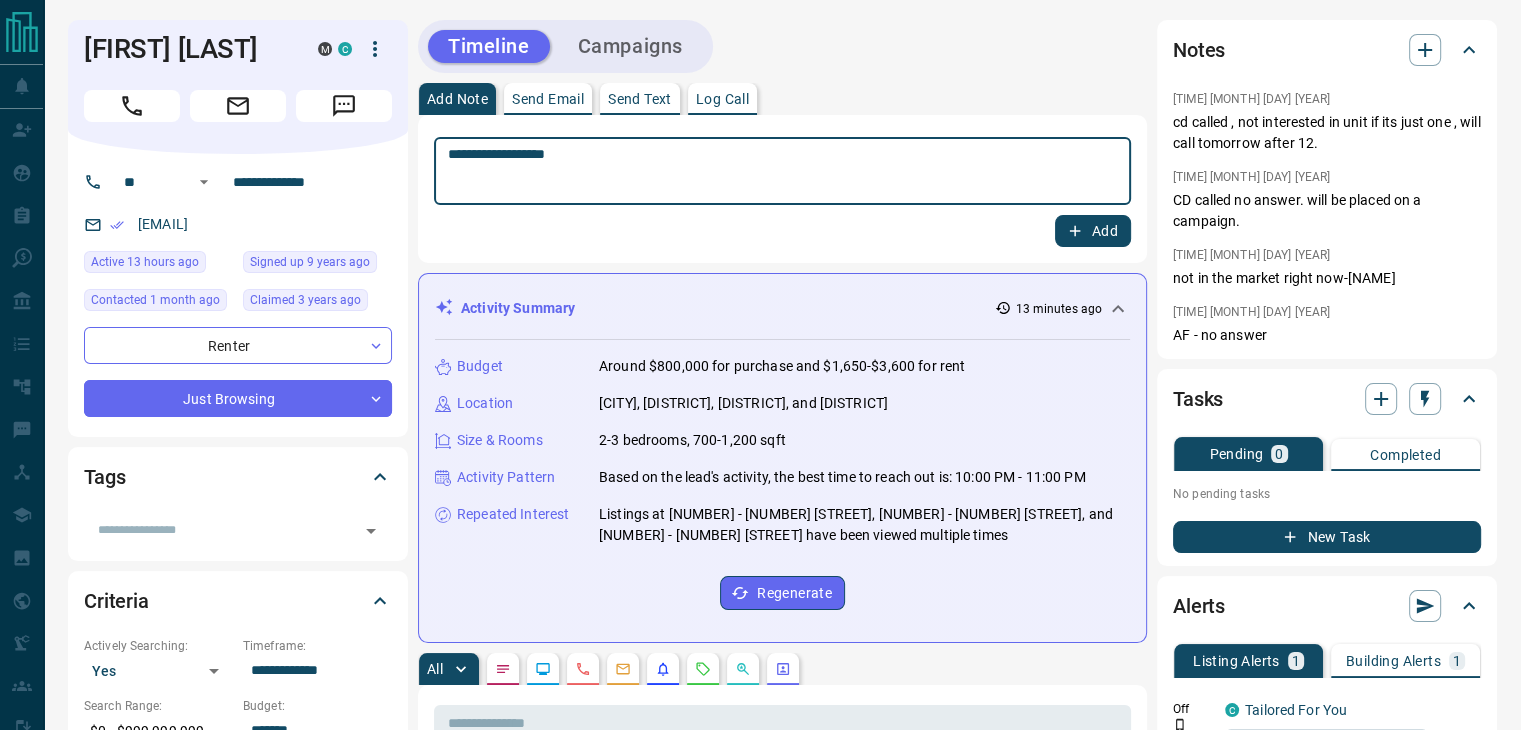 drag, startPoint x: 582, startPoint y: 158, endPoint x: 570, endPoint y: 161, distance: 12.369317 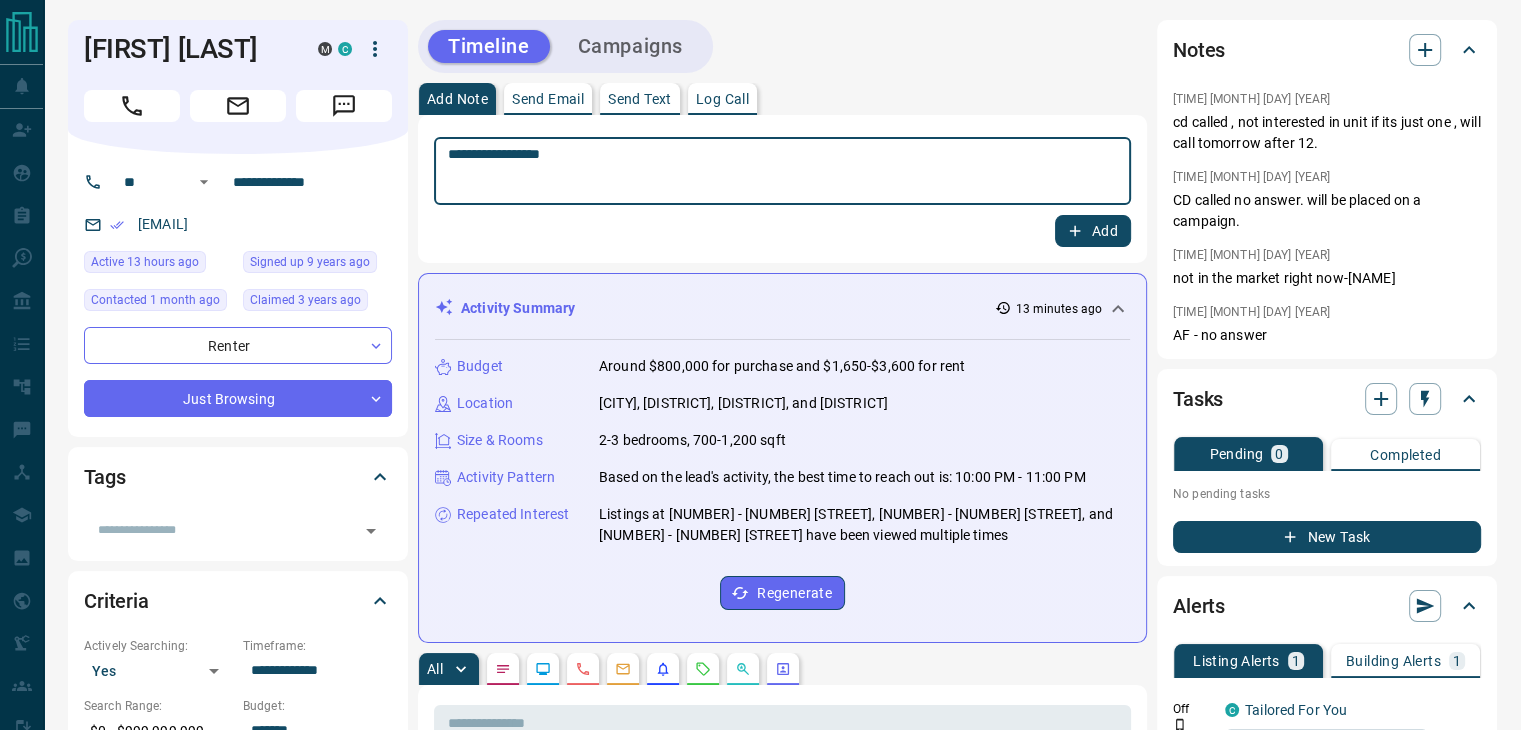 type on "**********" 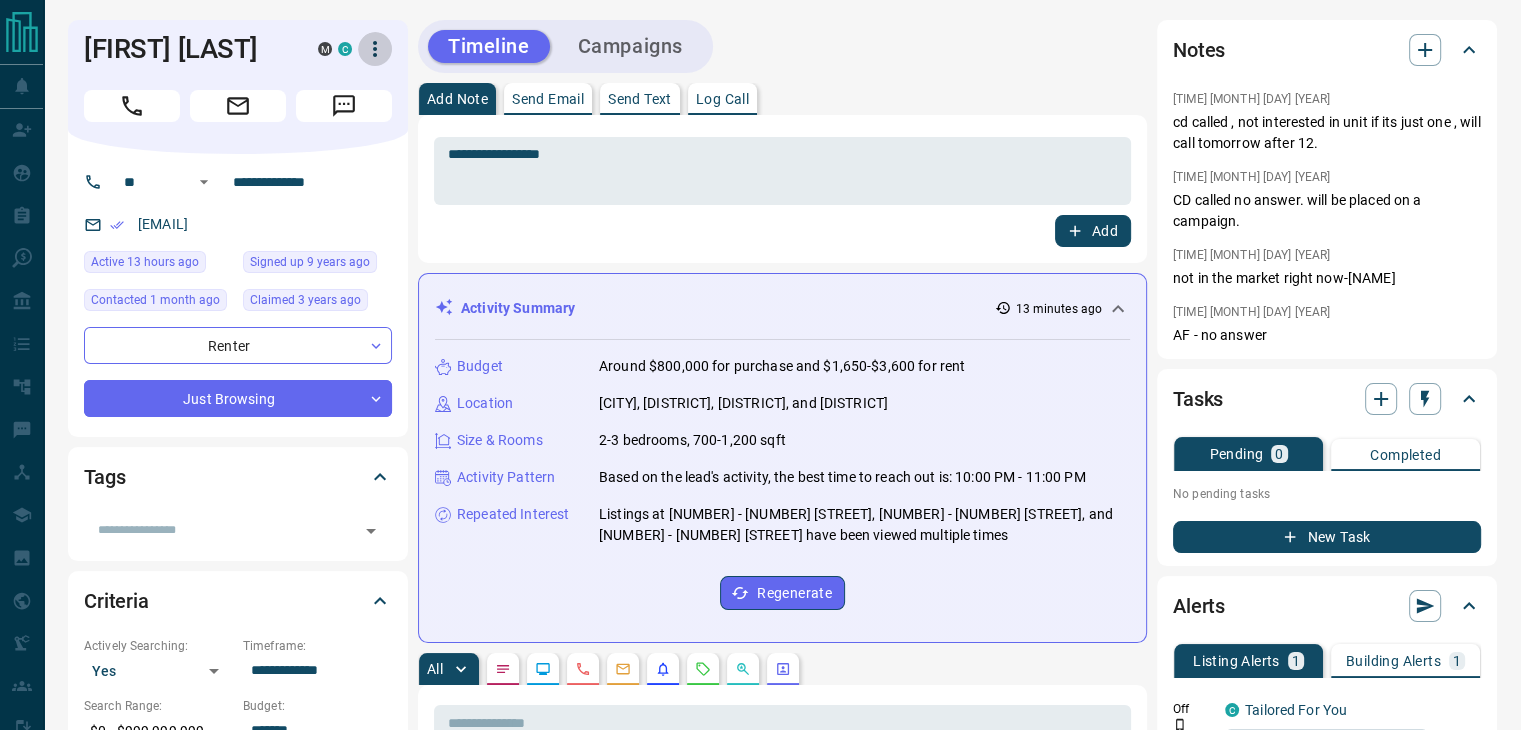 click 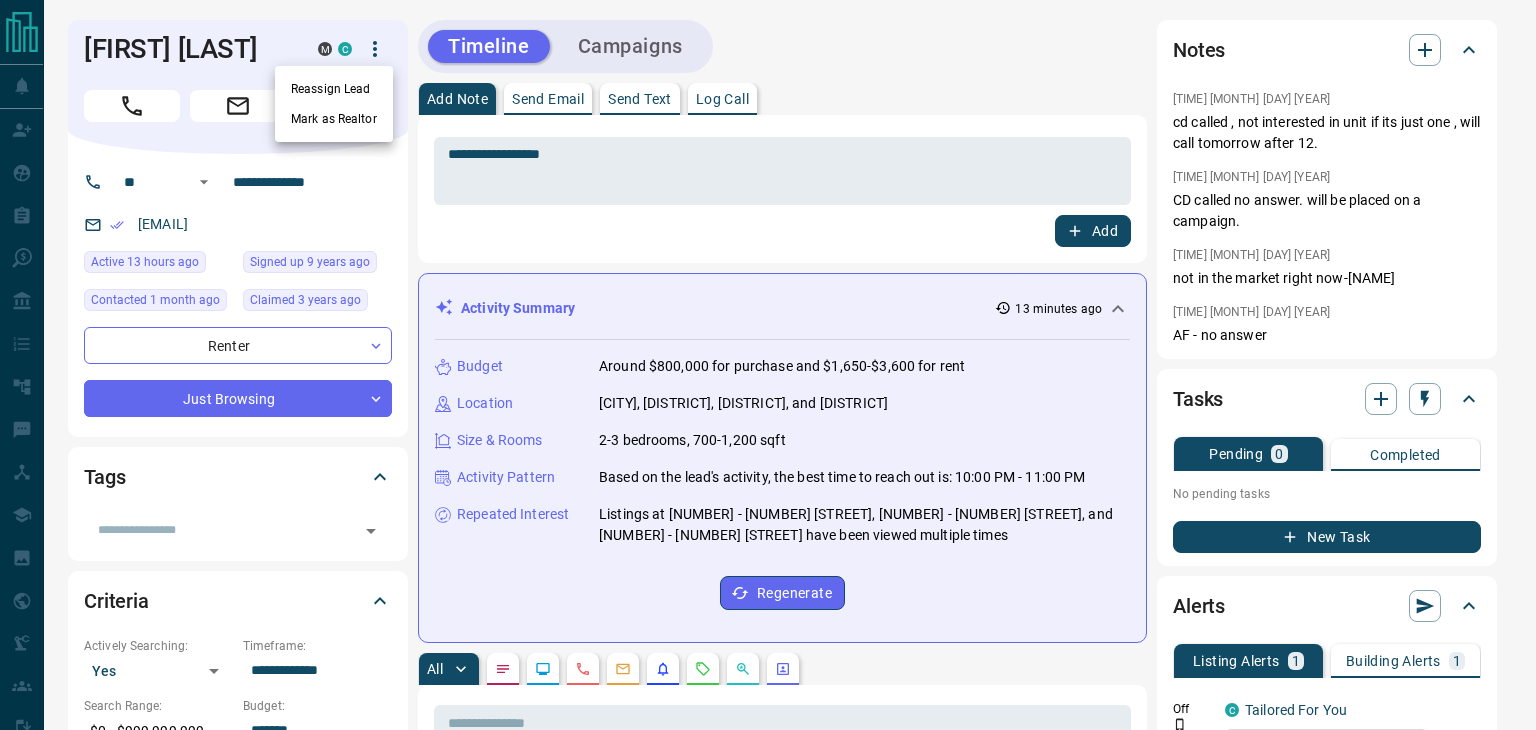 click on "Reassign Lead" at bounding box center (334, 89) 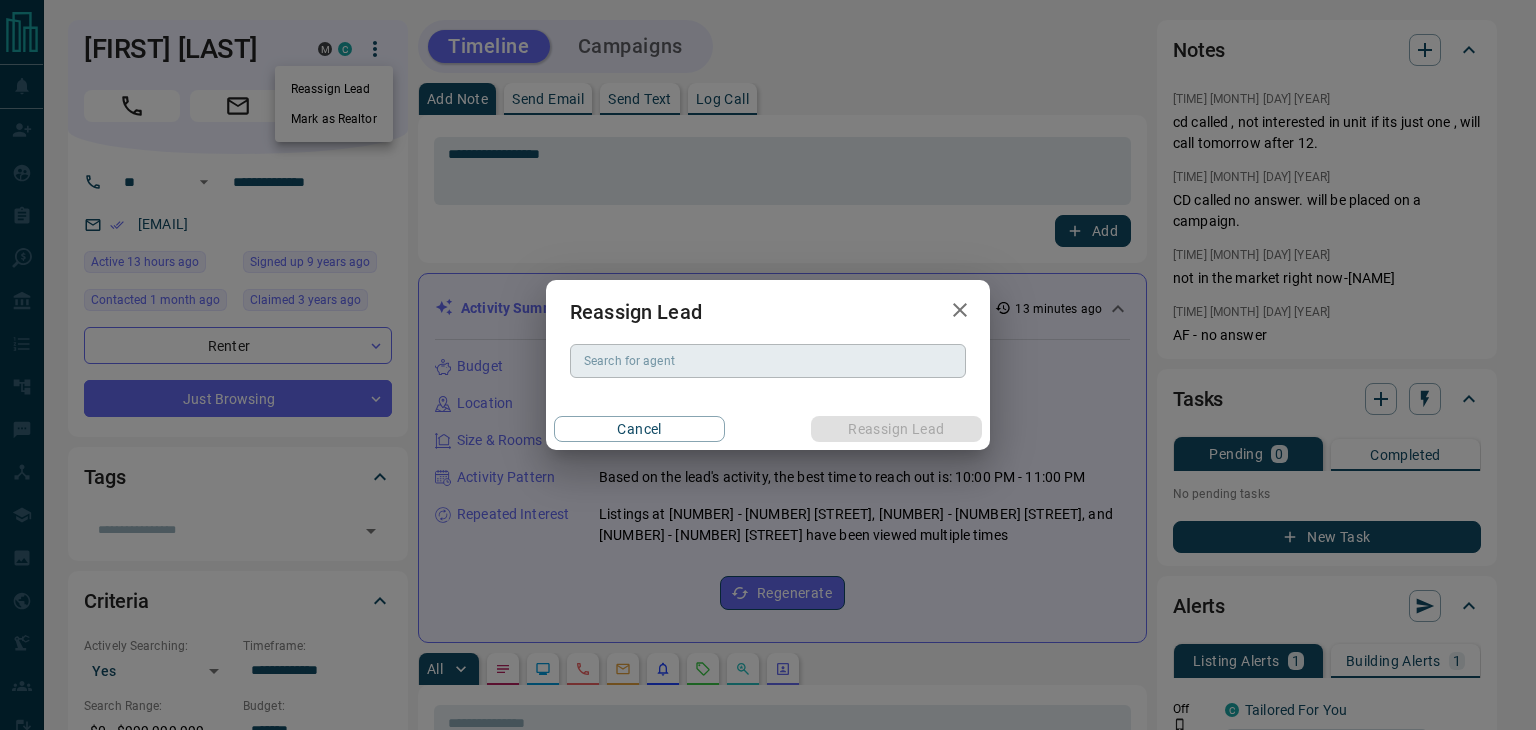 click on "Search for agent" at bounding box center (766, 361) 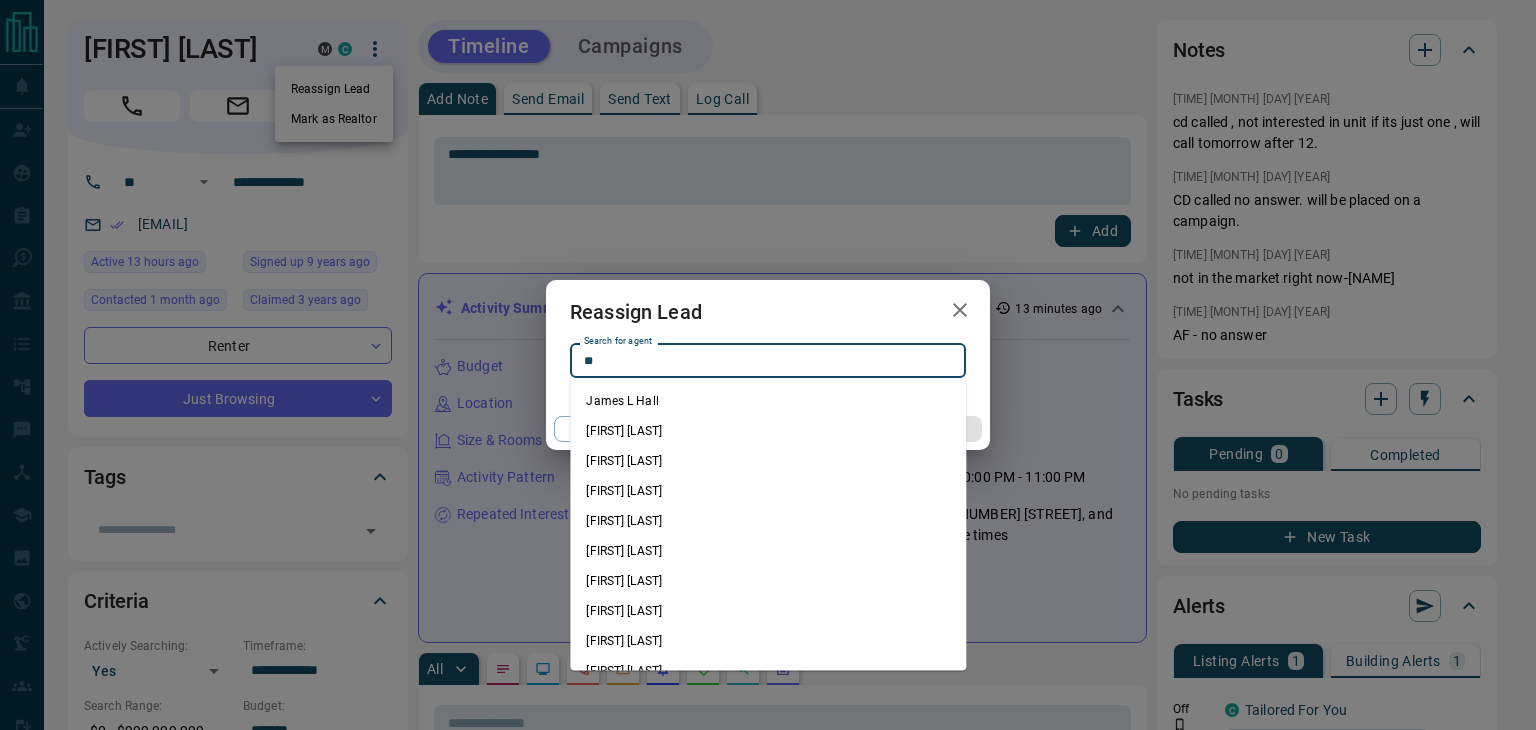 type on "**" 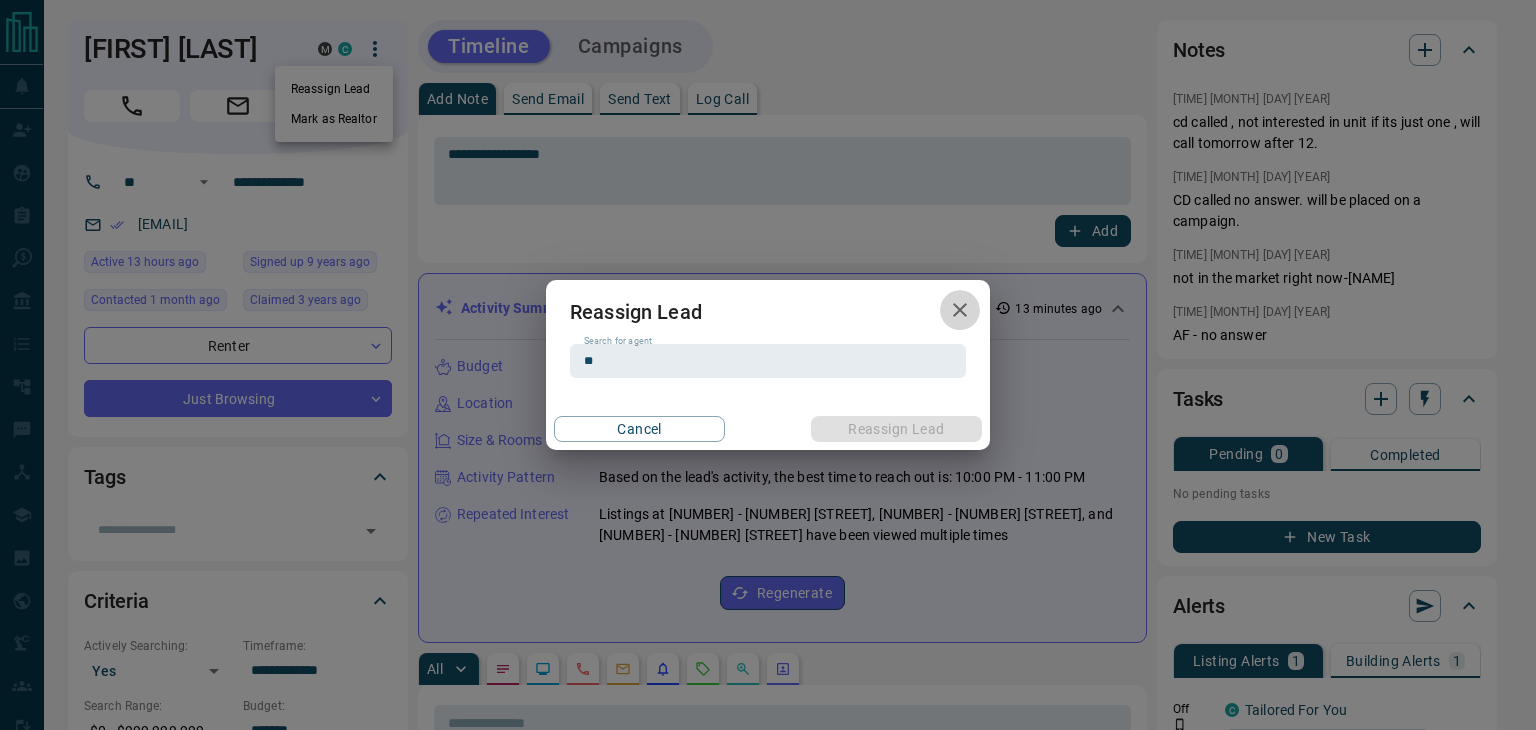 click 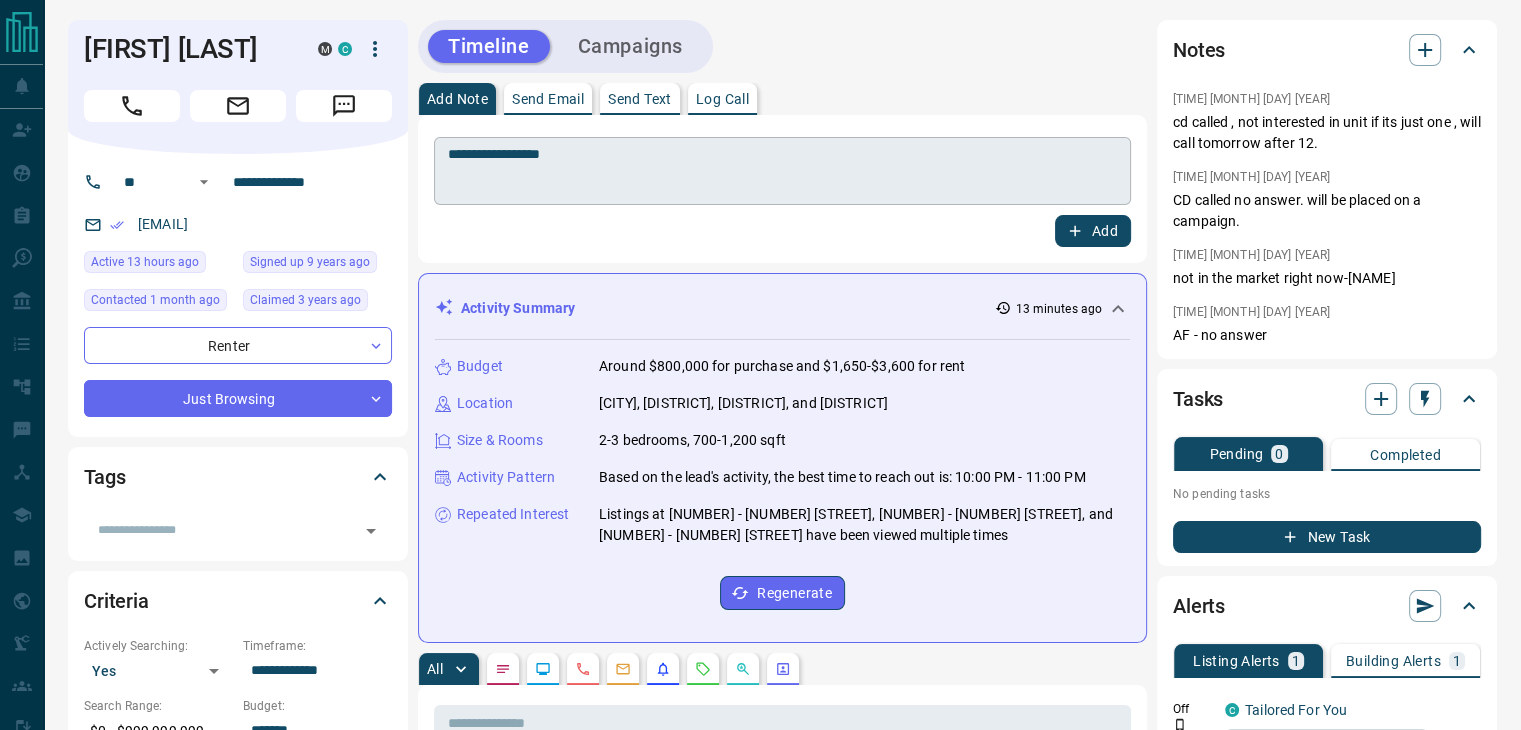 click on "**********" at bounding box center [782, 171] 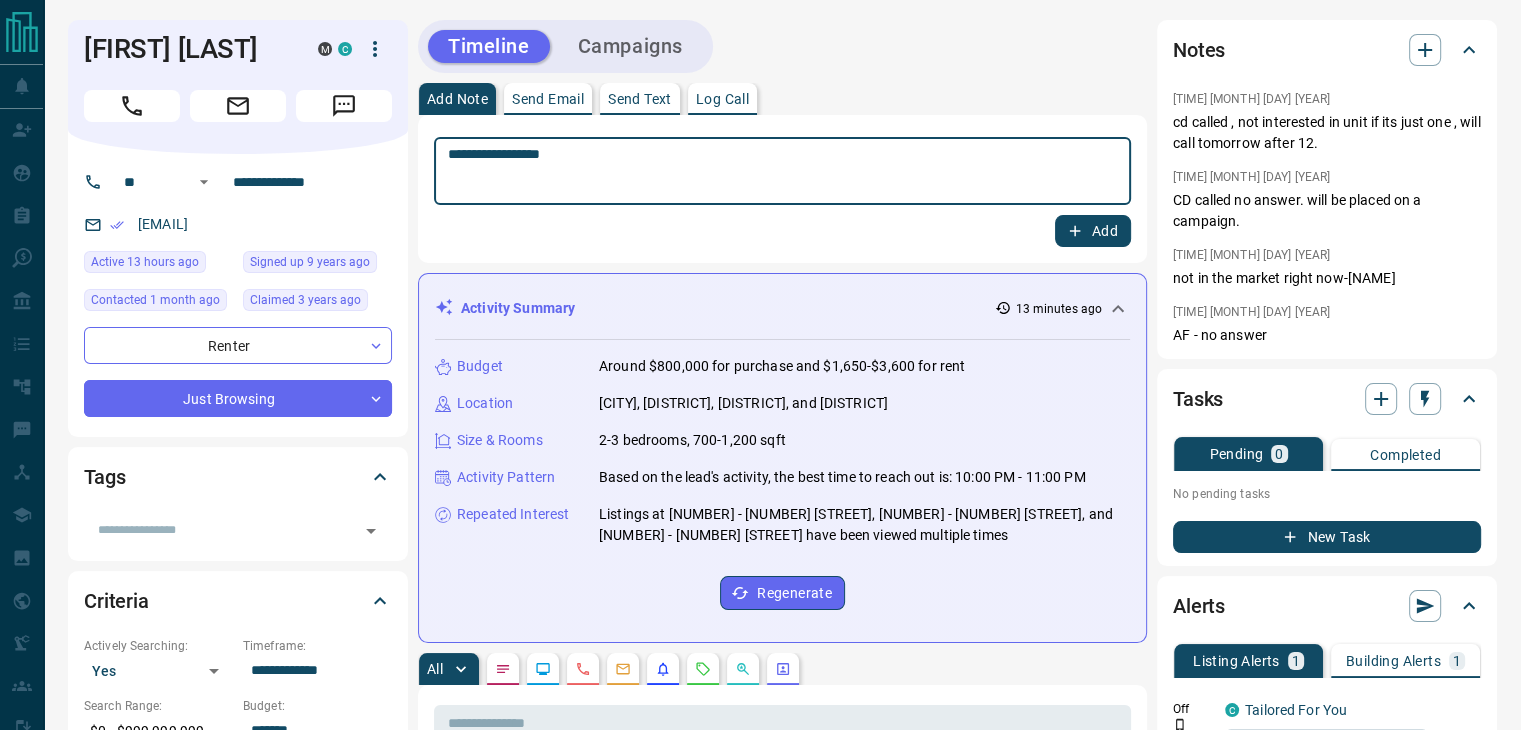 type on "**********" 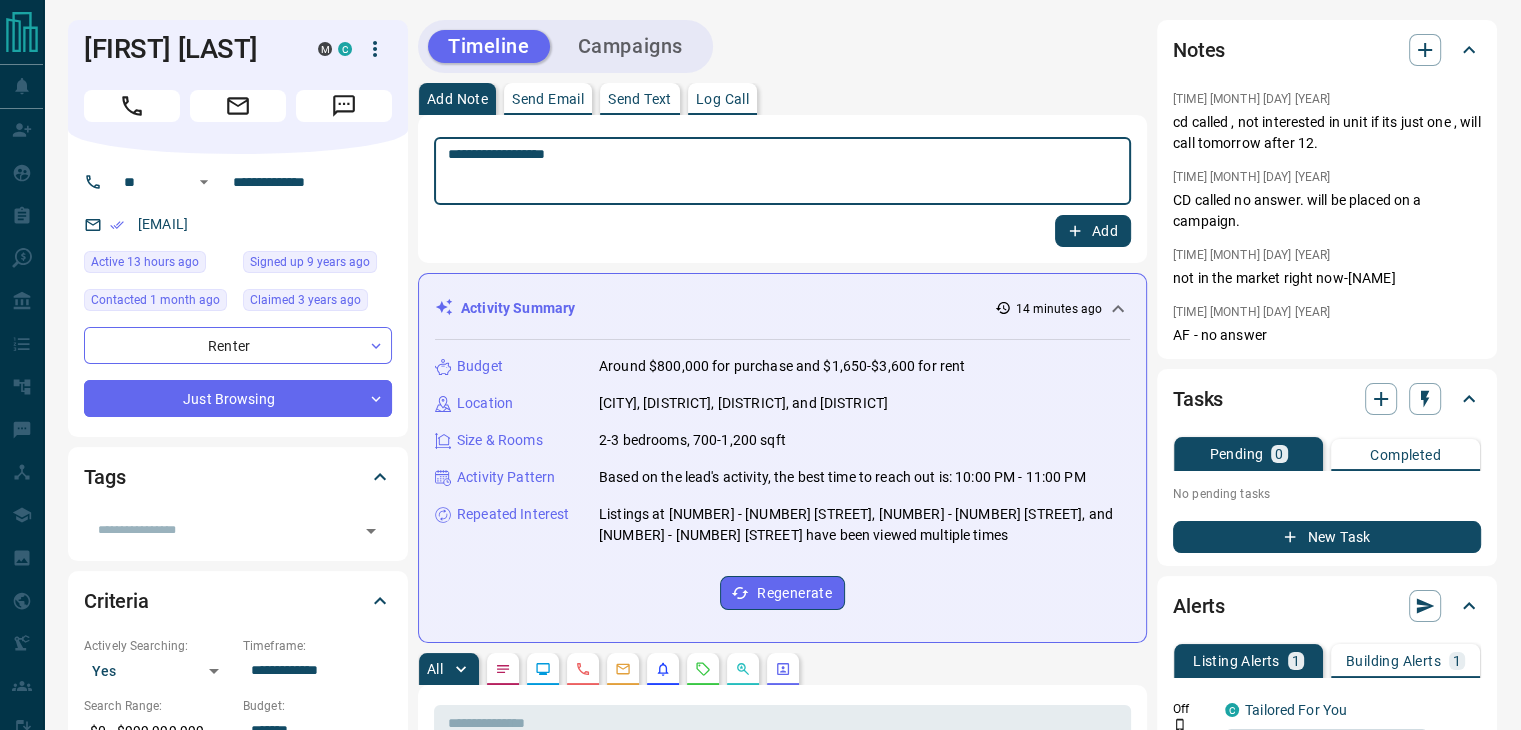 drag, startPoint x: 628, startPoint y: 165, endPoint x: 424, endPoint y: 165, distance: 204 